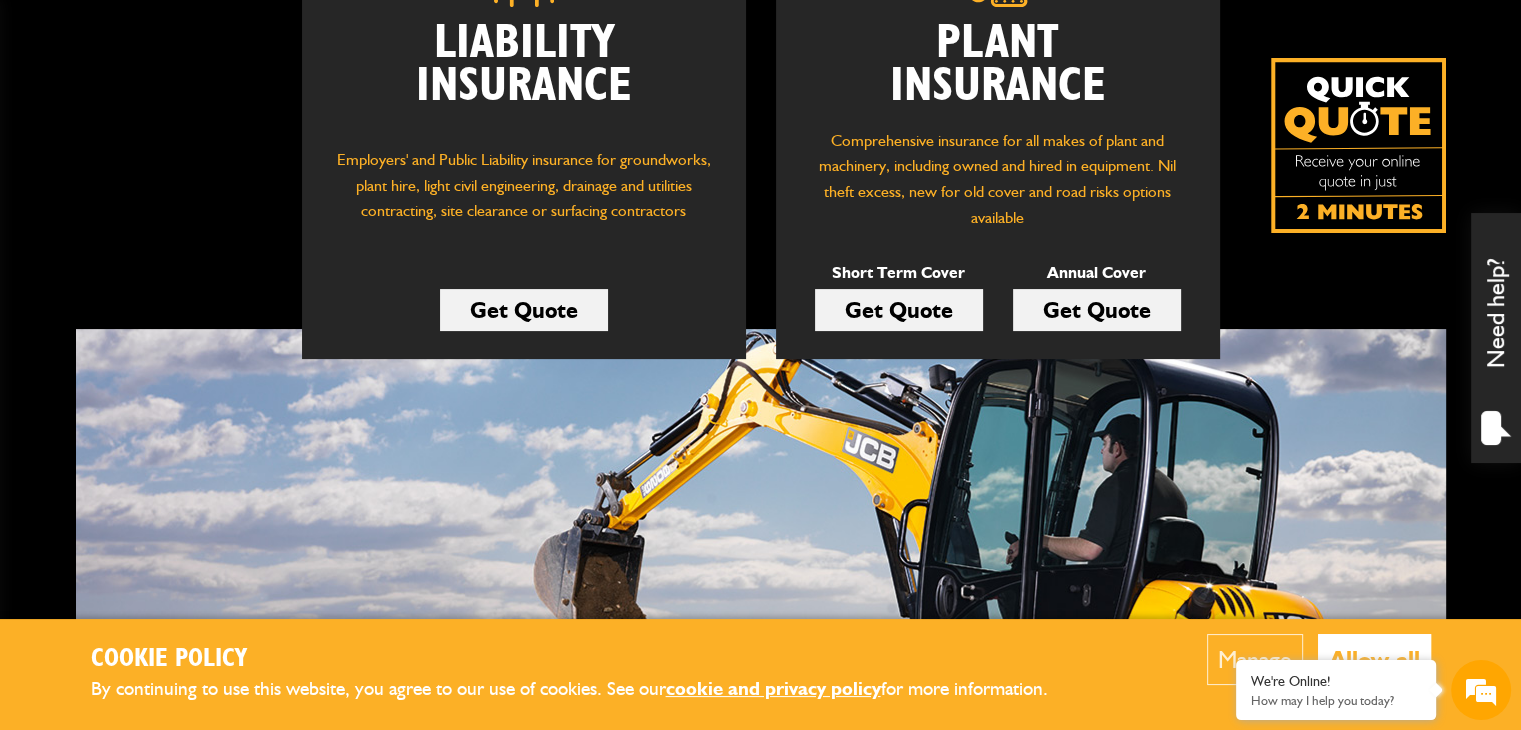 scroll, scrollTop: 400, scrollLeft: 0, axis: vertical 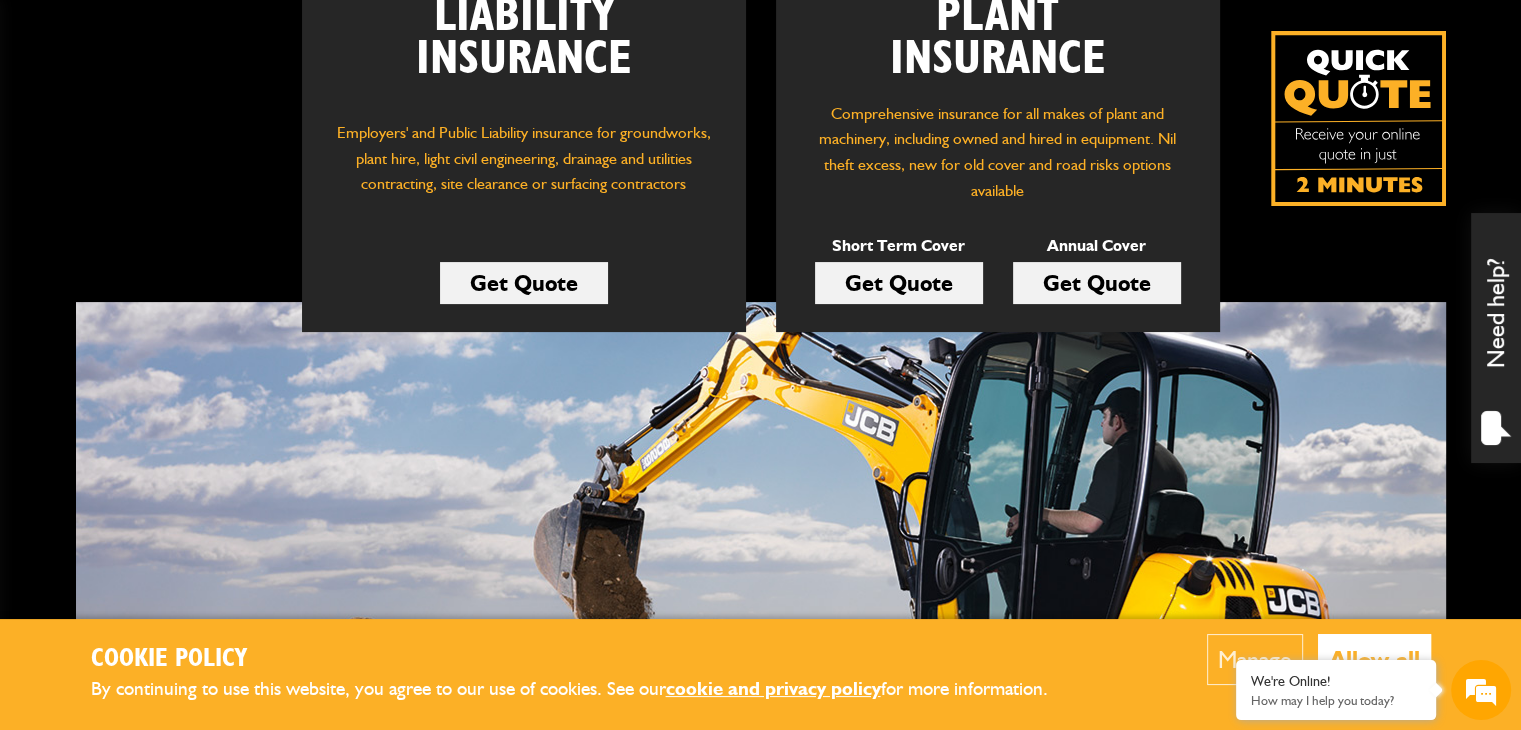 click on "Get Quote" at bounding box center [1097, 283] 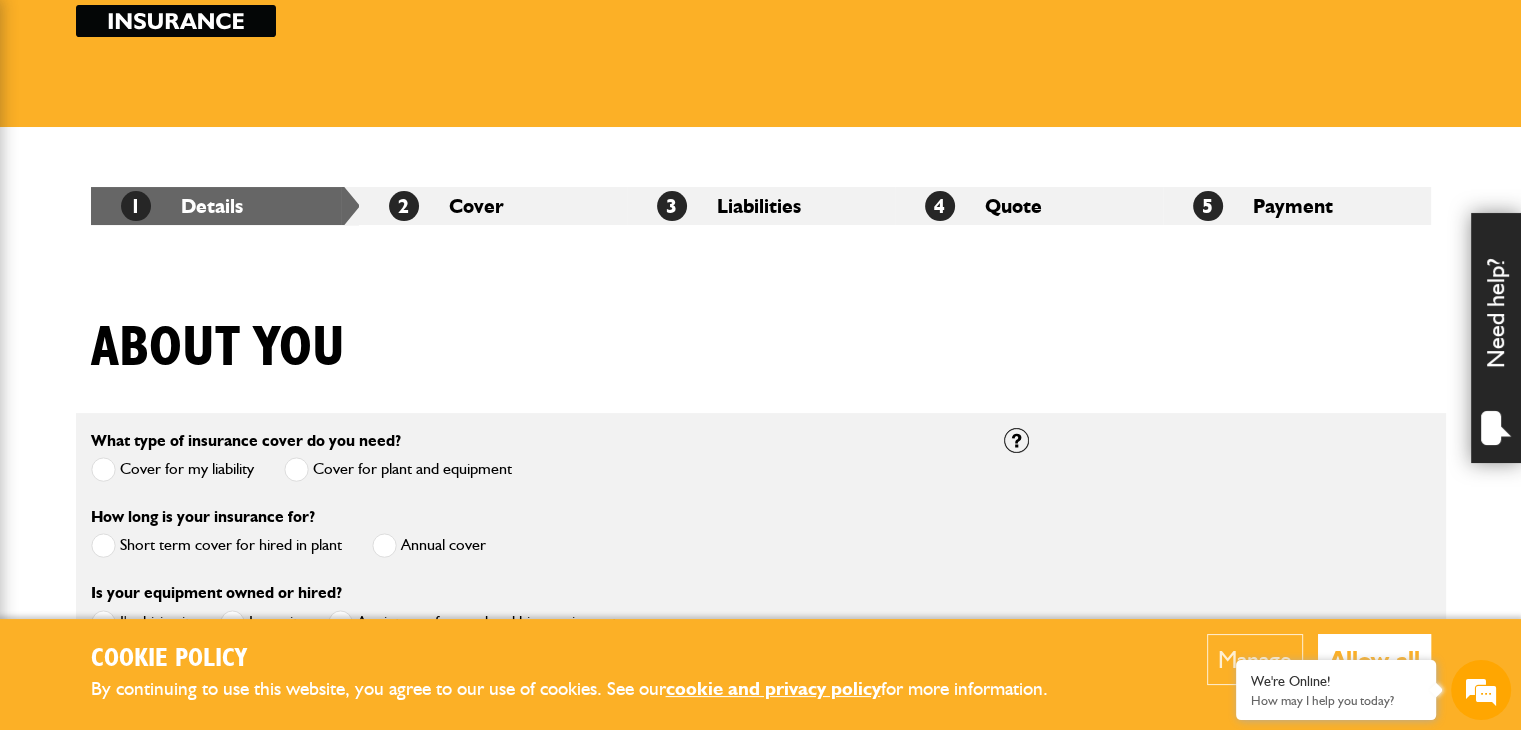 scroll, scrollTop: 300, scrollLeft: 0, axis: vertical 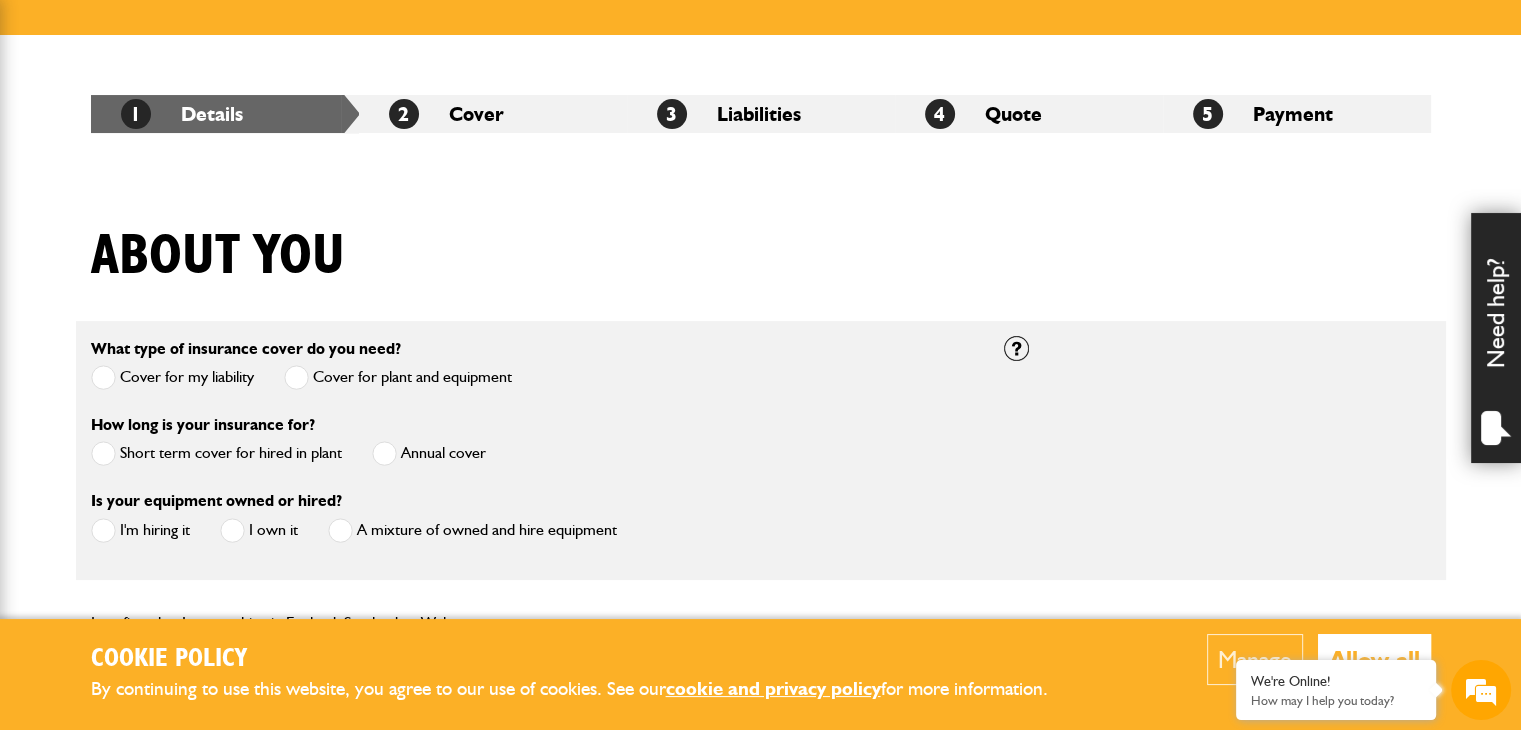 click at bounding box center [384, 453] 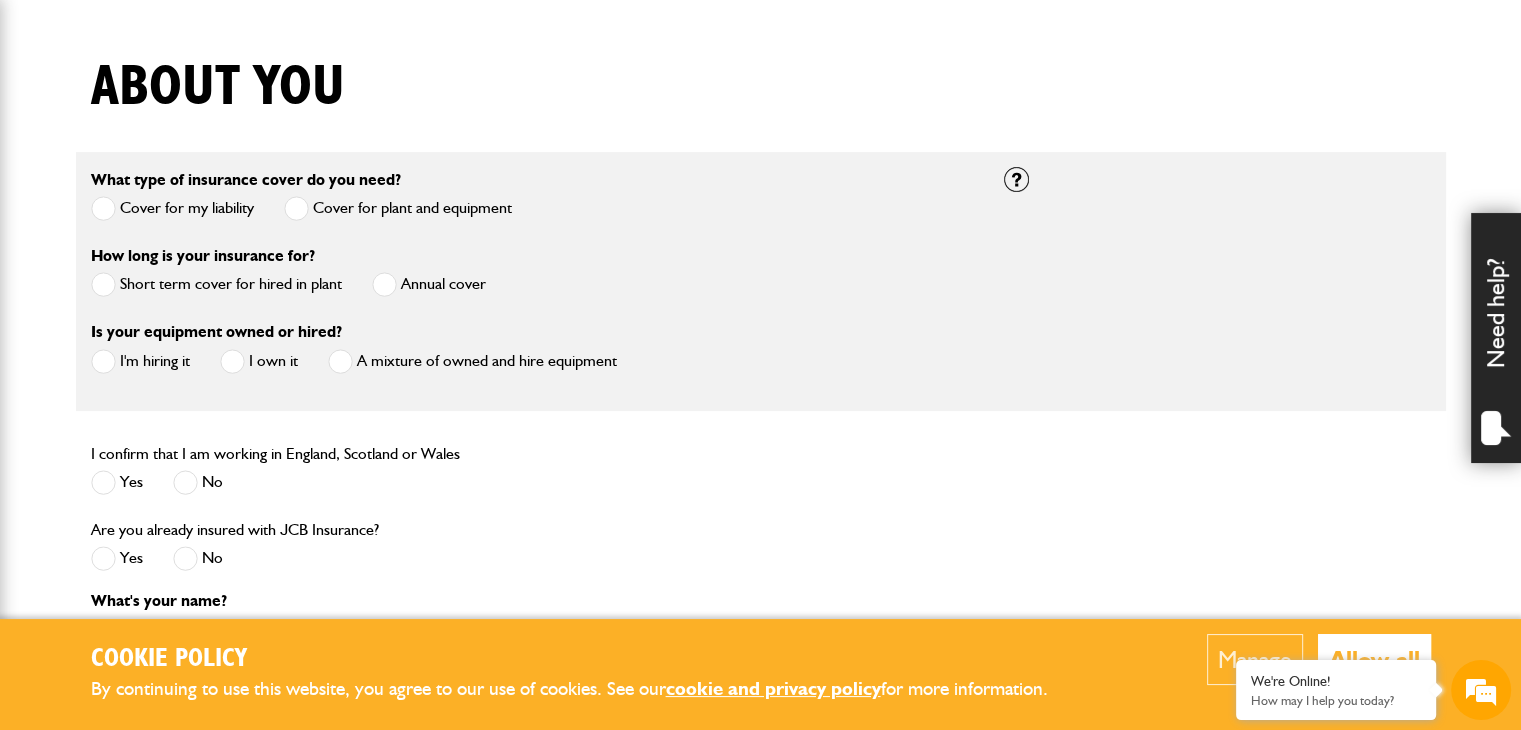 scroll, scrollTop: 500, scrollLeft: 0, axis: vertical 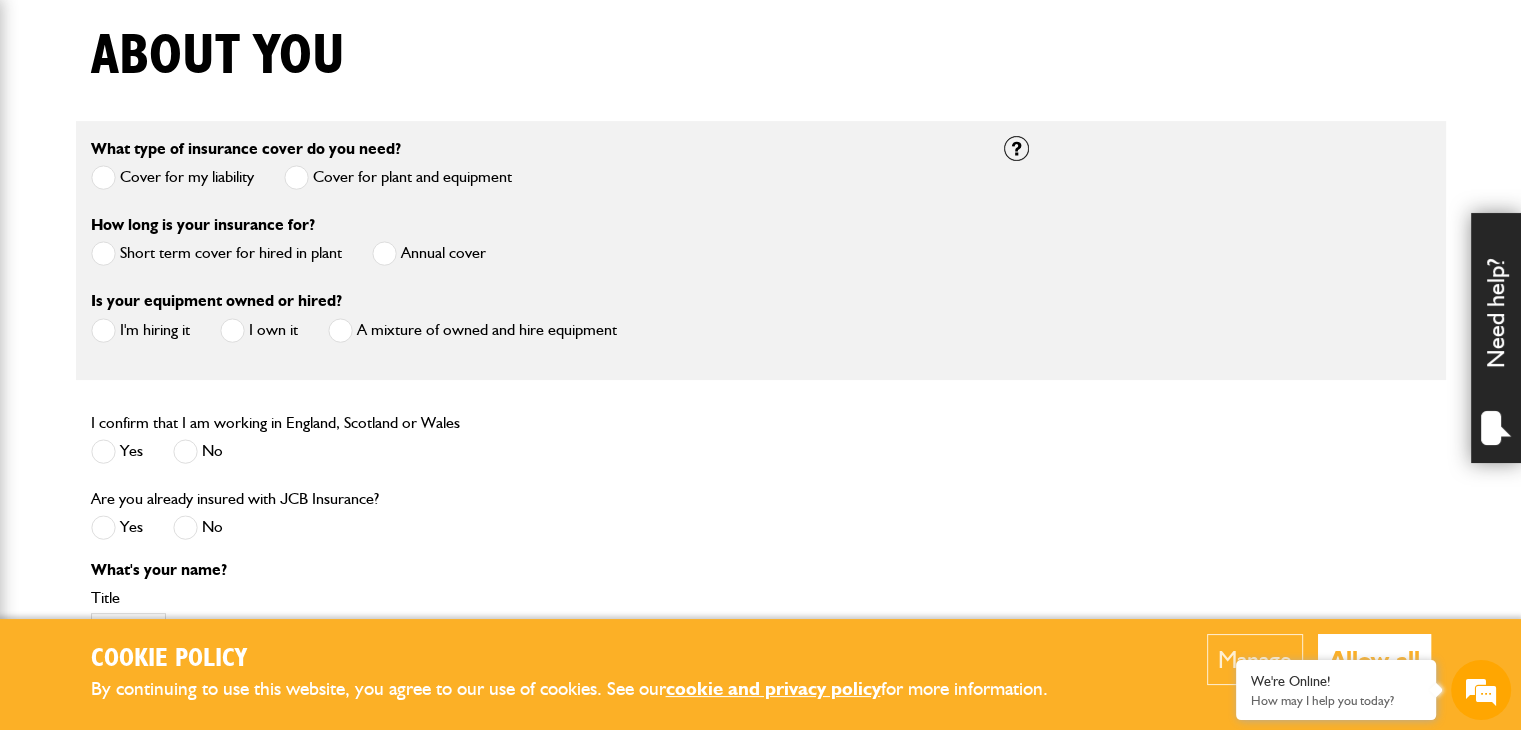 click at bounding box center (232, 330) 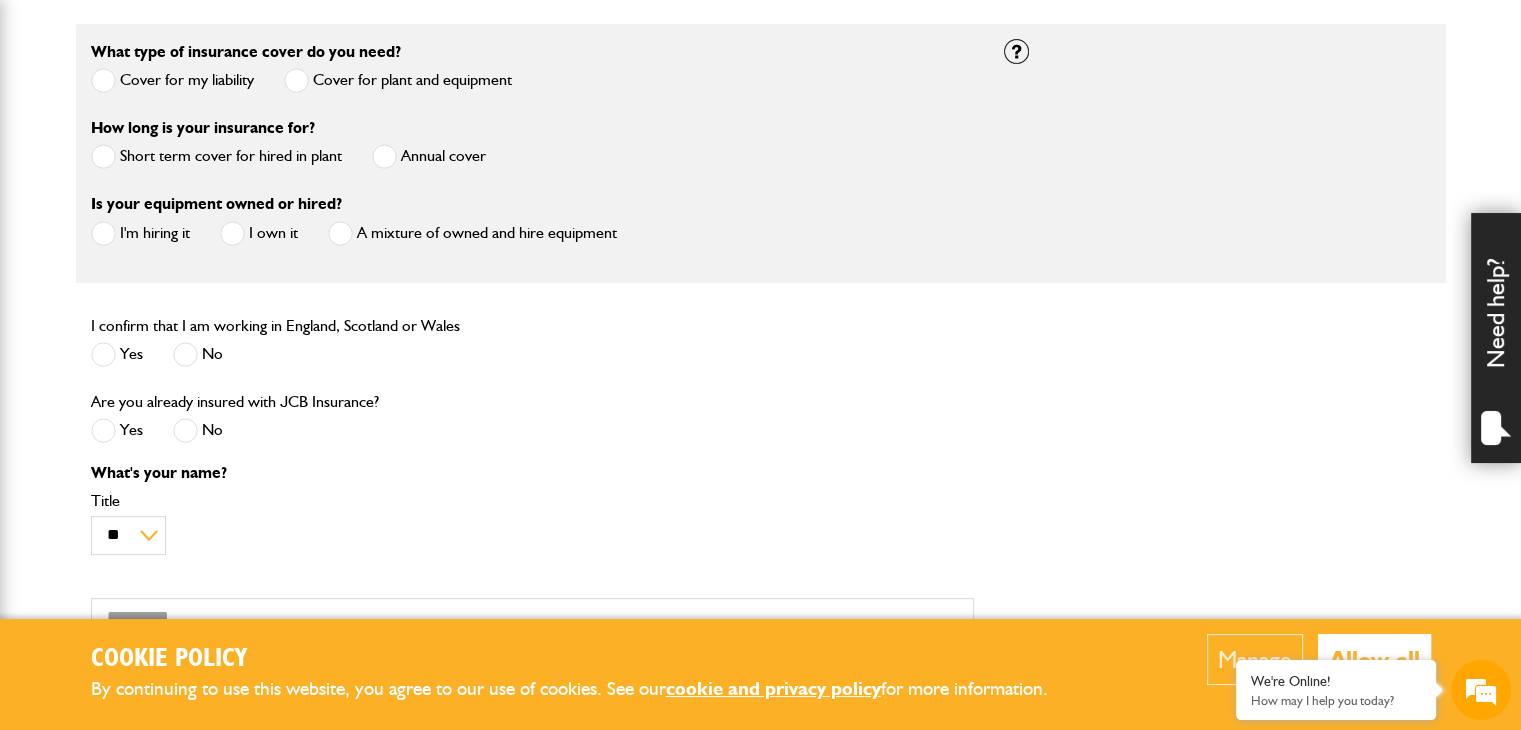 scroll, scrollTop: 600, scrollLeft: 0, axis: vertical 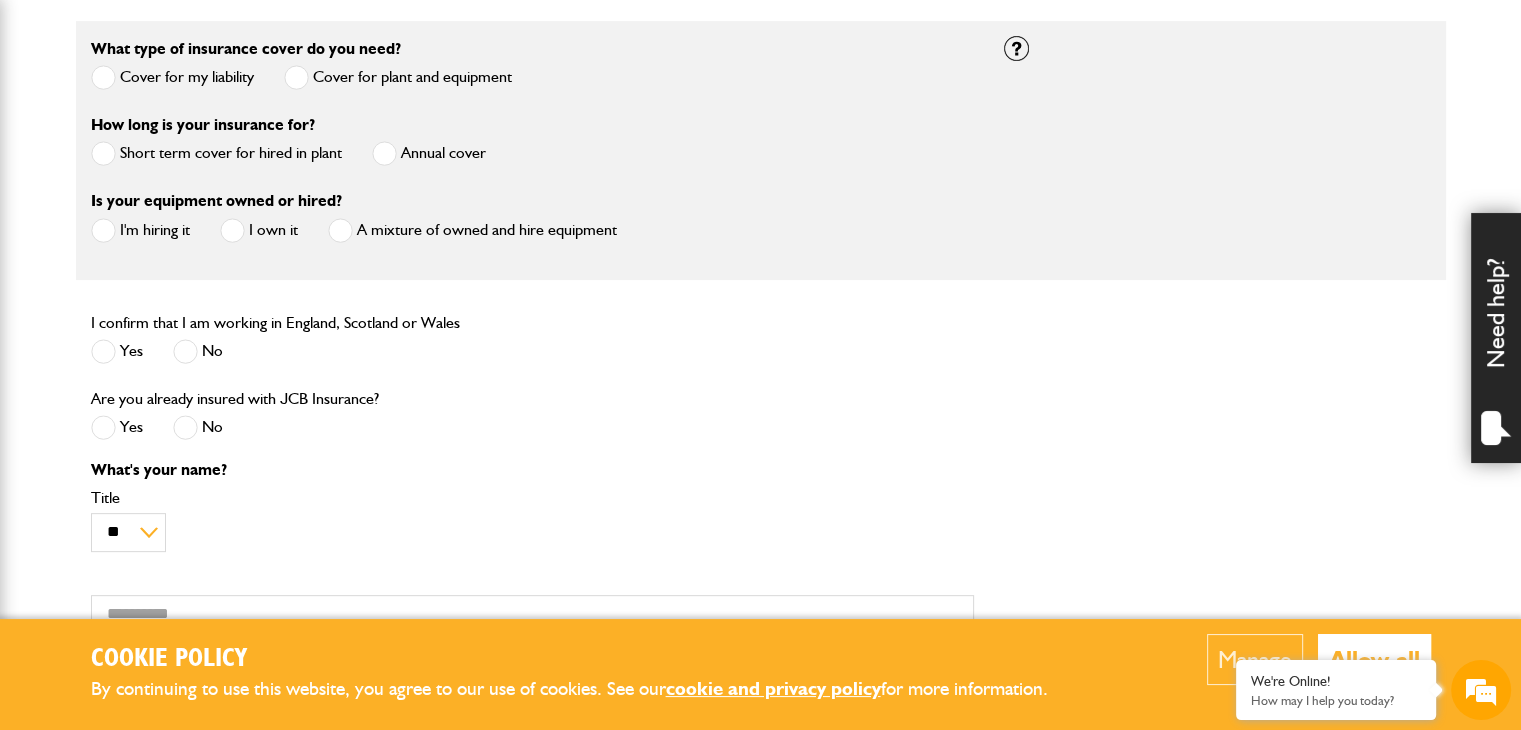 click at bounding box center (103, 351) 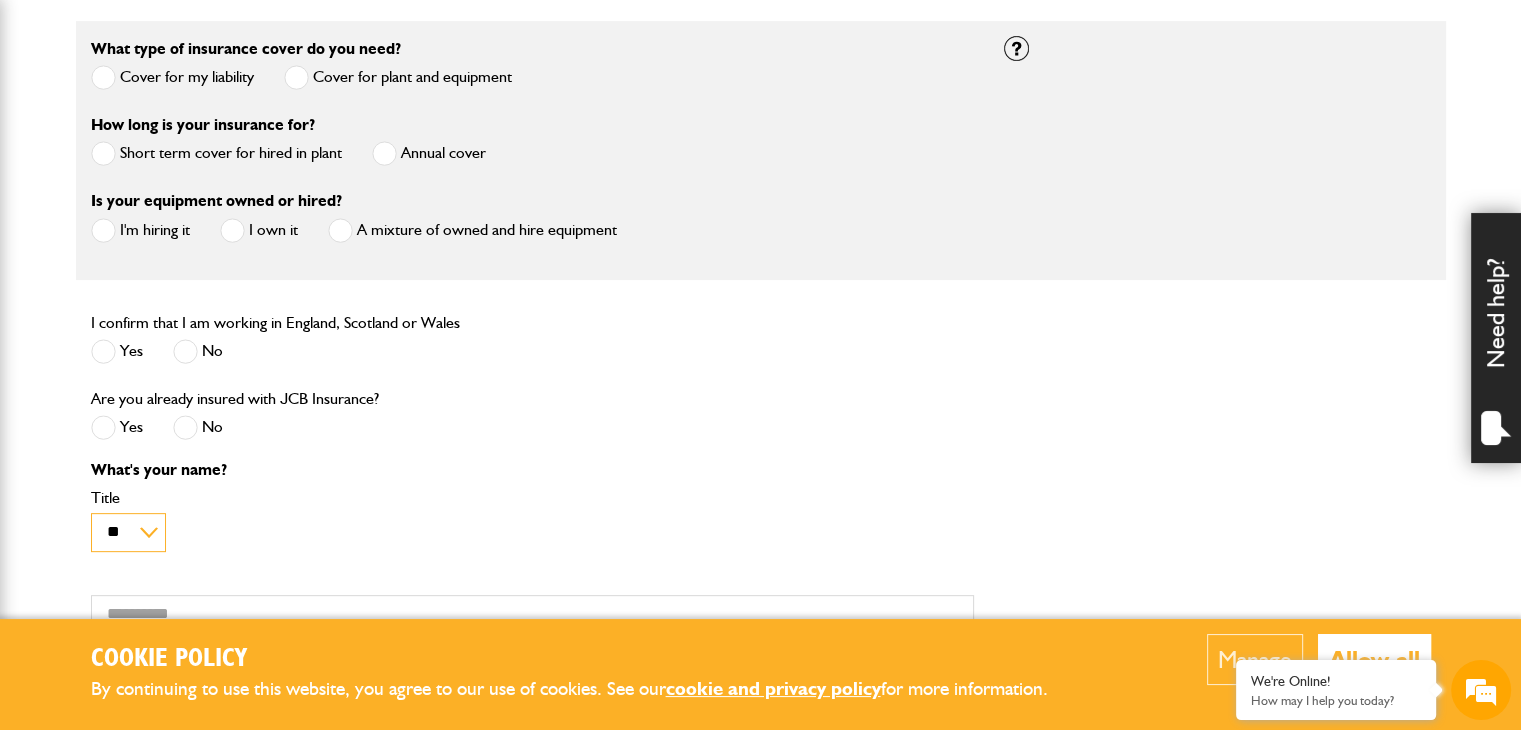 click on "**
***
****
**
**
**" at bounding box center [128, 532] 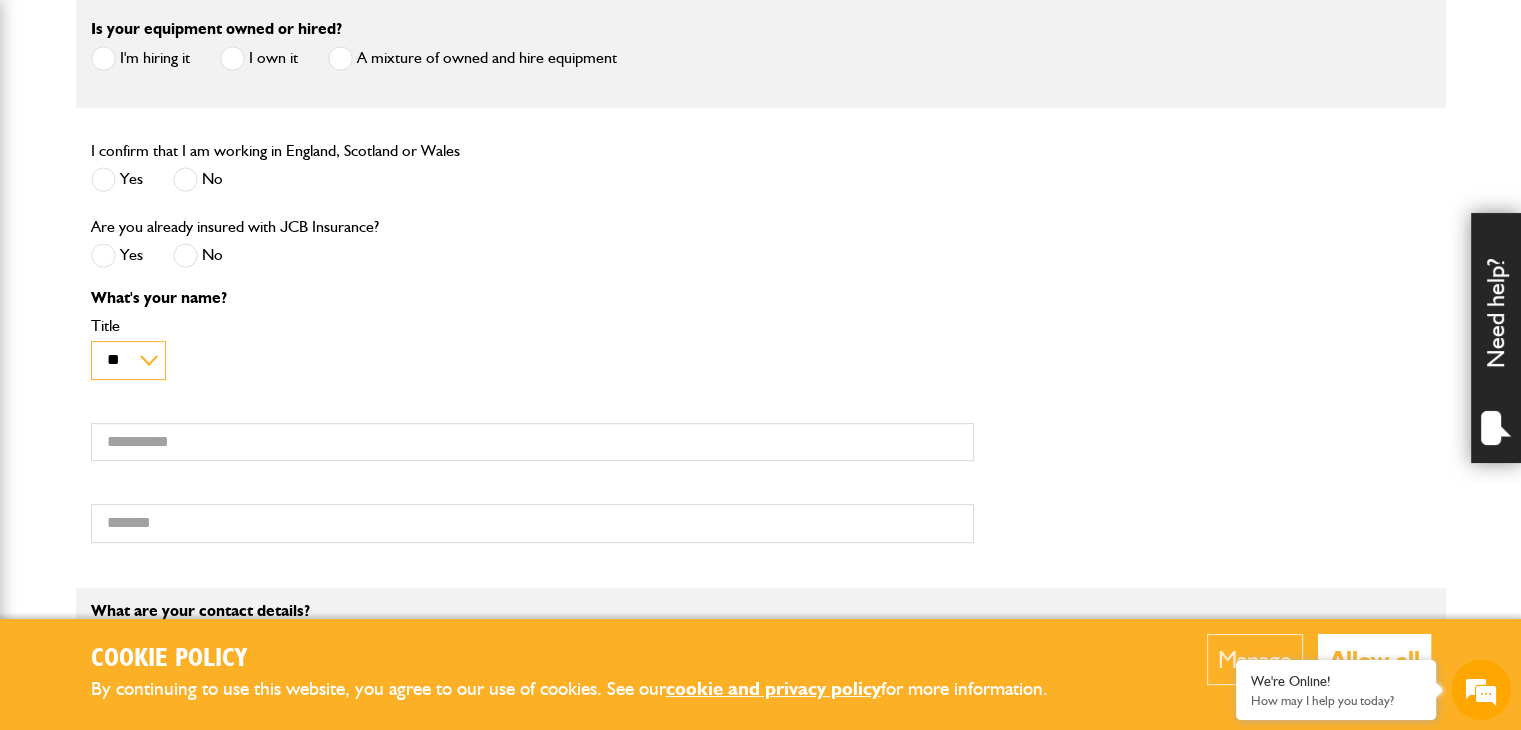 scroll, scrollTop: 800, scrollLeft: 0, axis: vertical 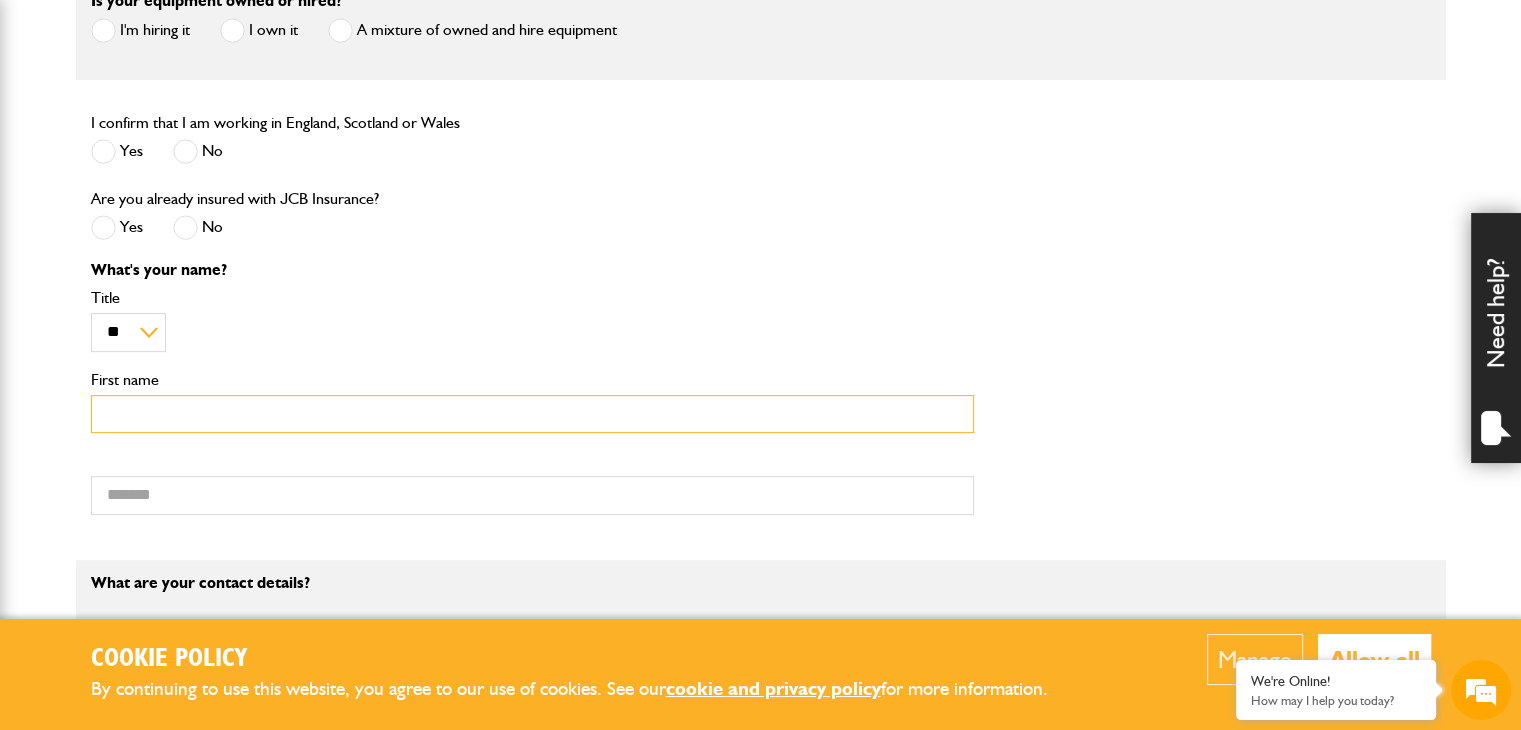 click on "First name" at bounding box center [532, 414] 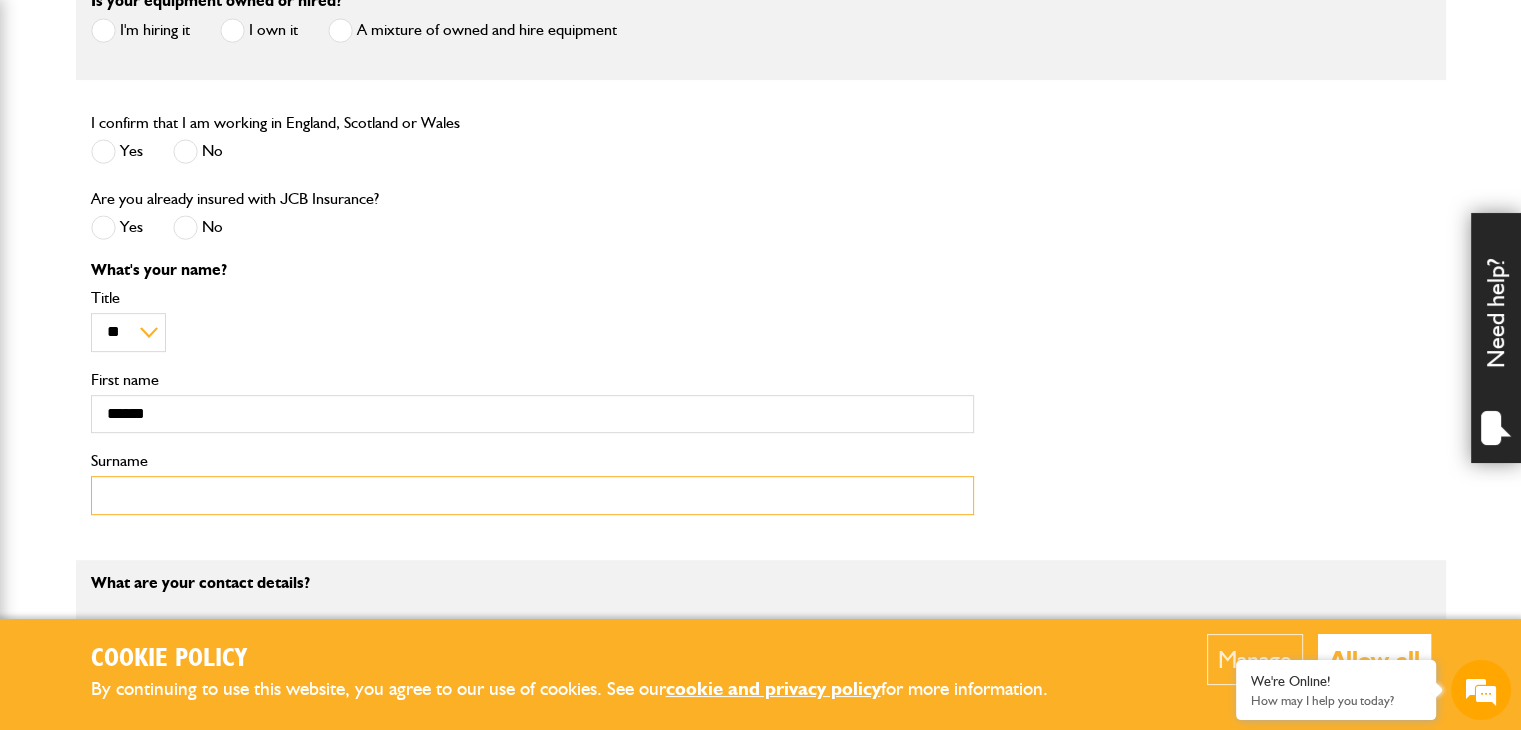 type on "*******" 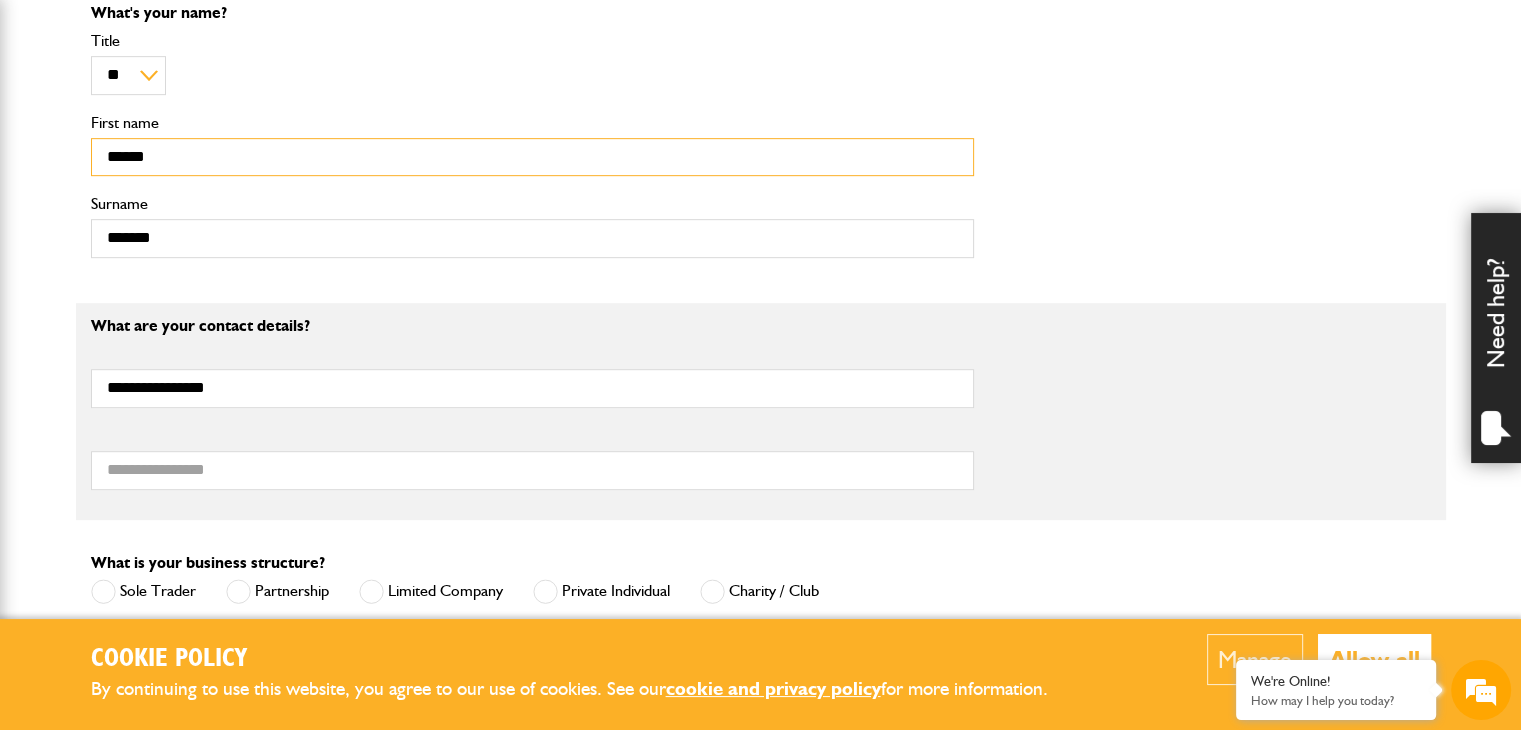 scroll, scrollTop: 1100, scrollLeft: 0, axis: vertical 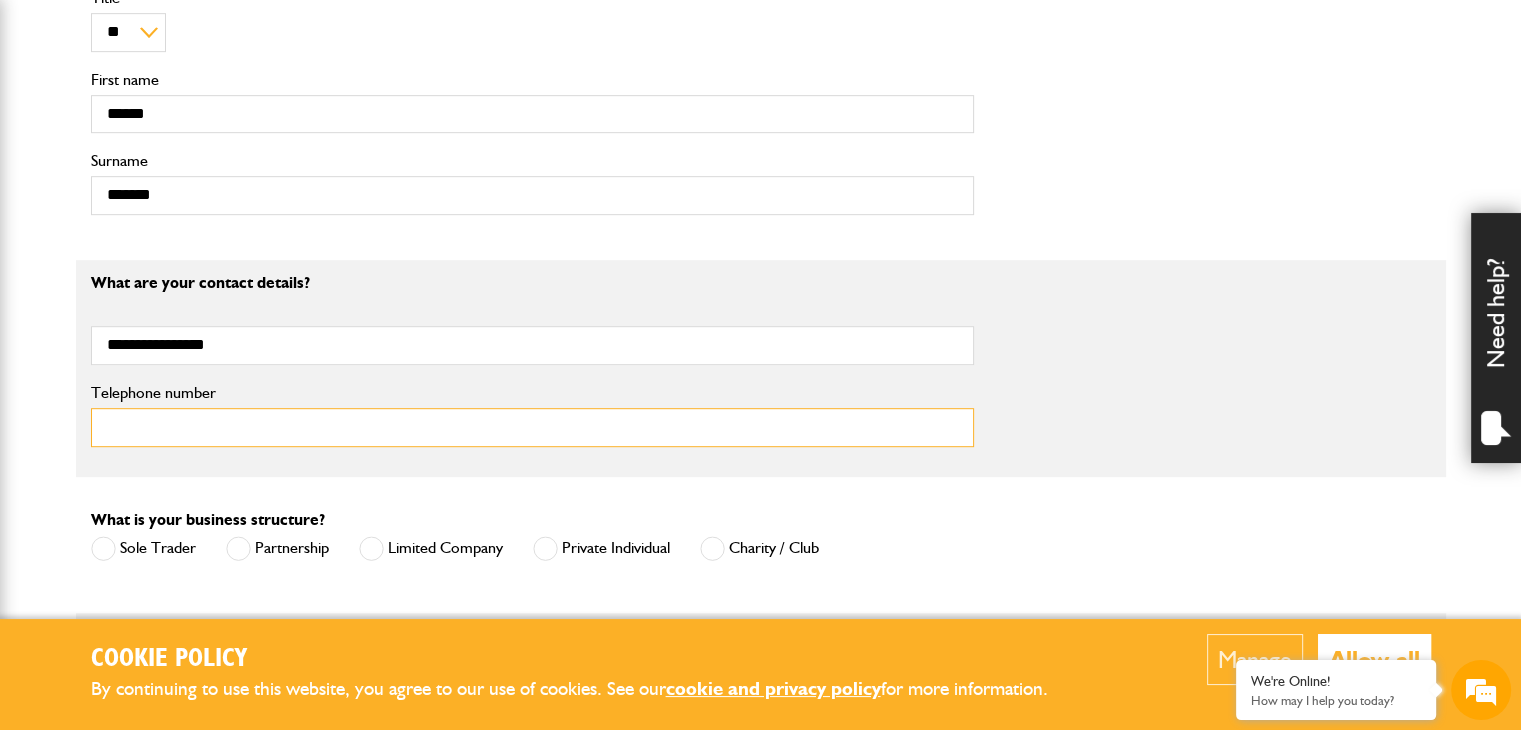 click on "Telephone number" at bounding box center (532, 427) 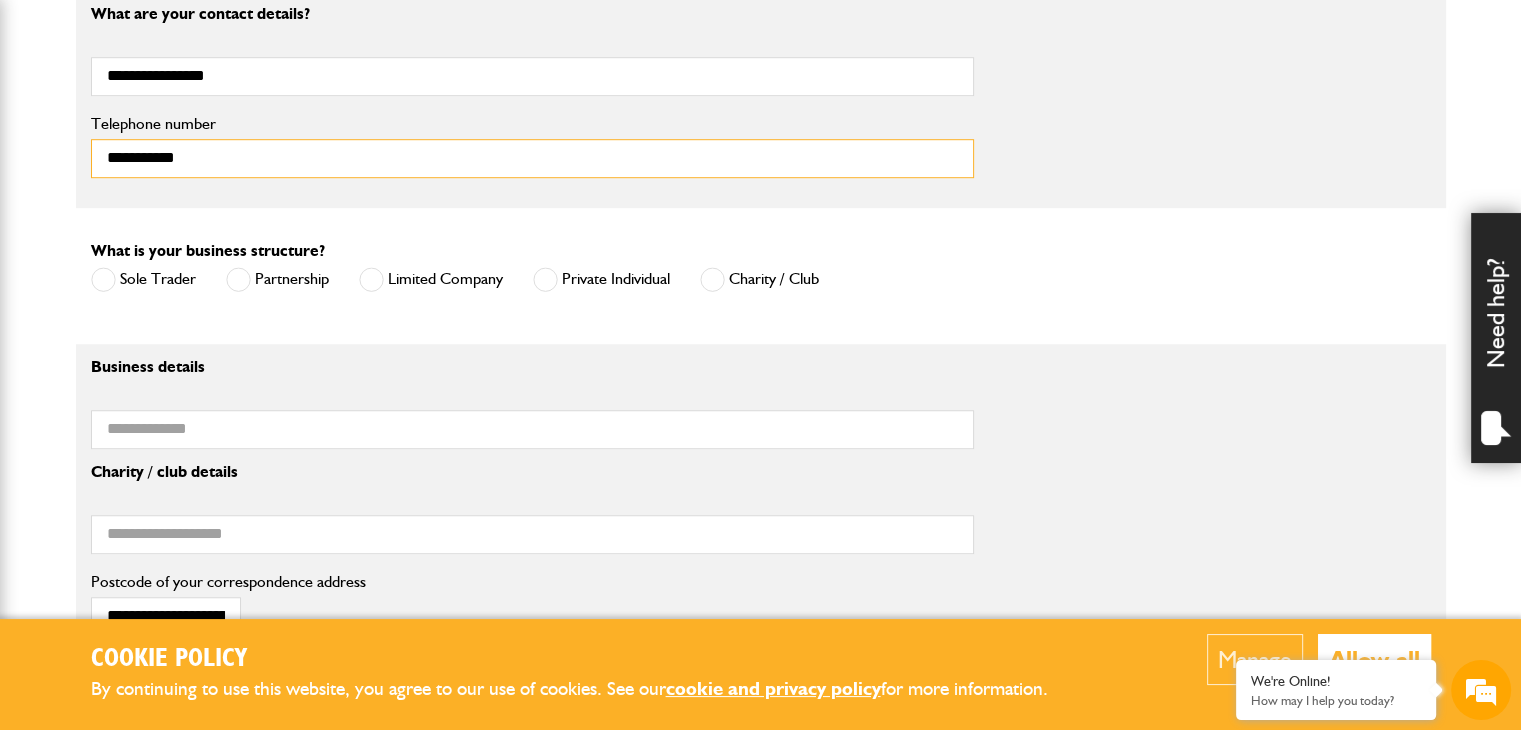 scroll, scrollTop: 1400, scrollLeft: 0, axis: vertical 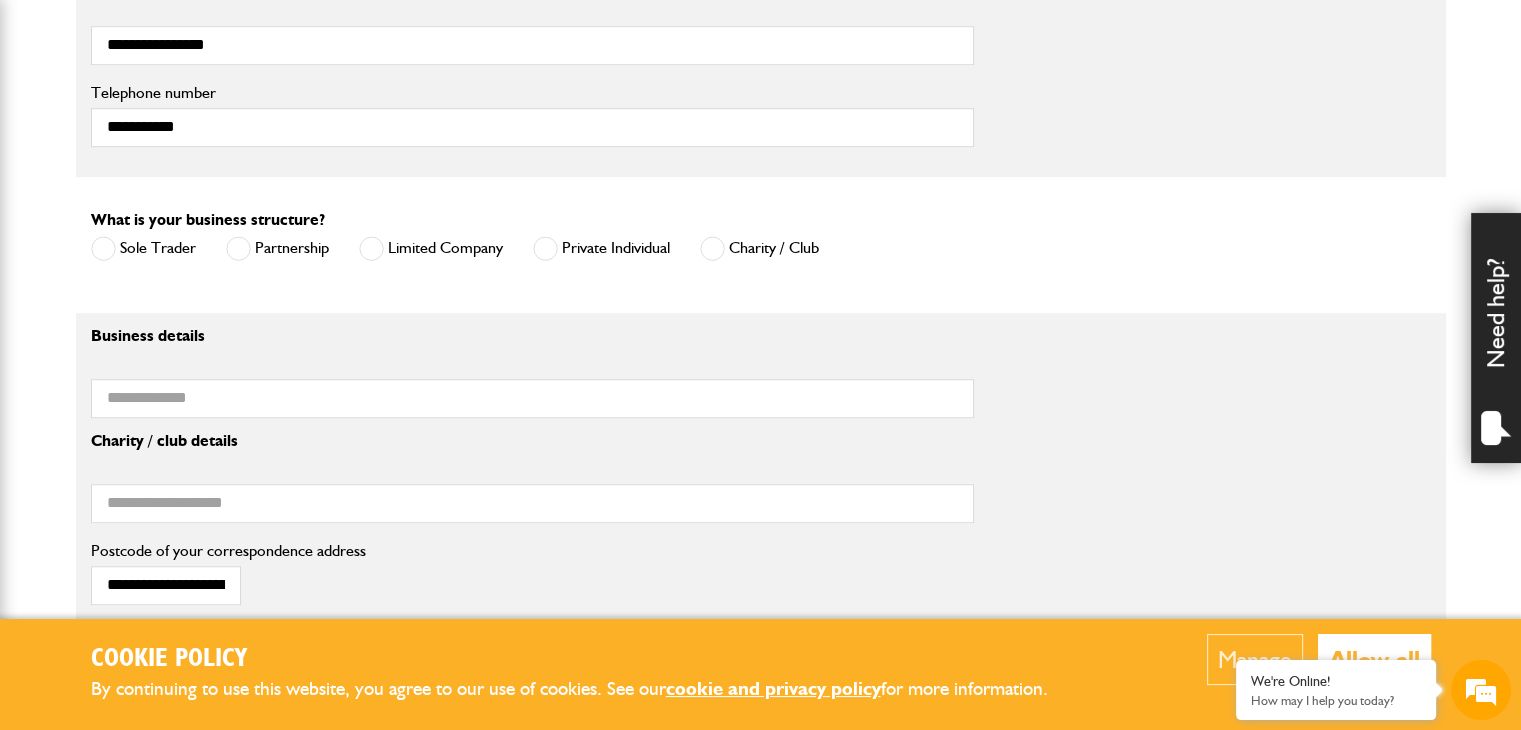 click at bounding box center (238, 248) 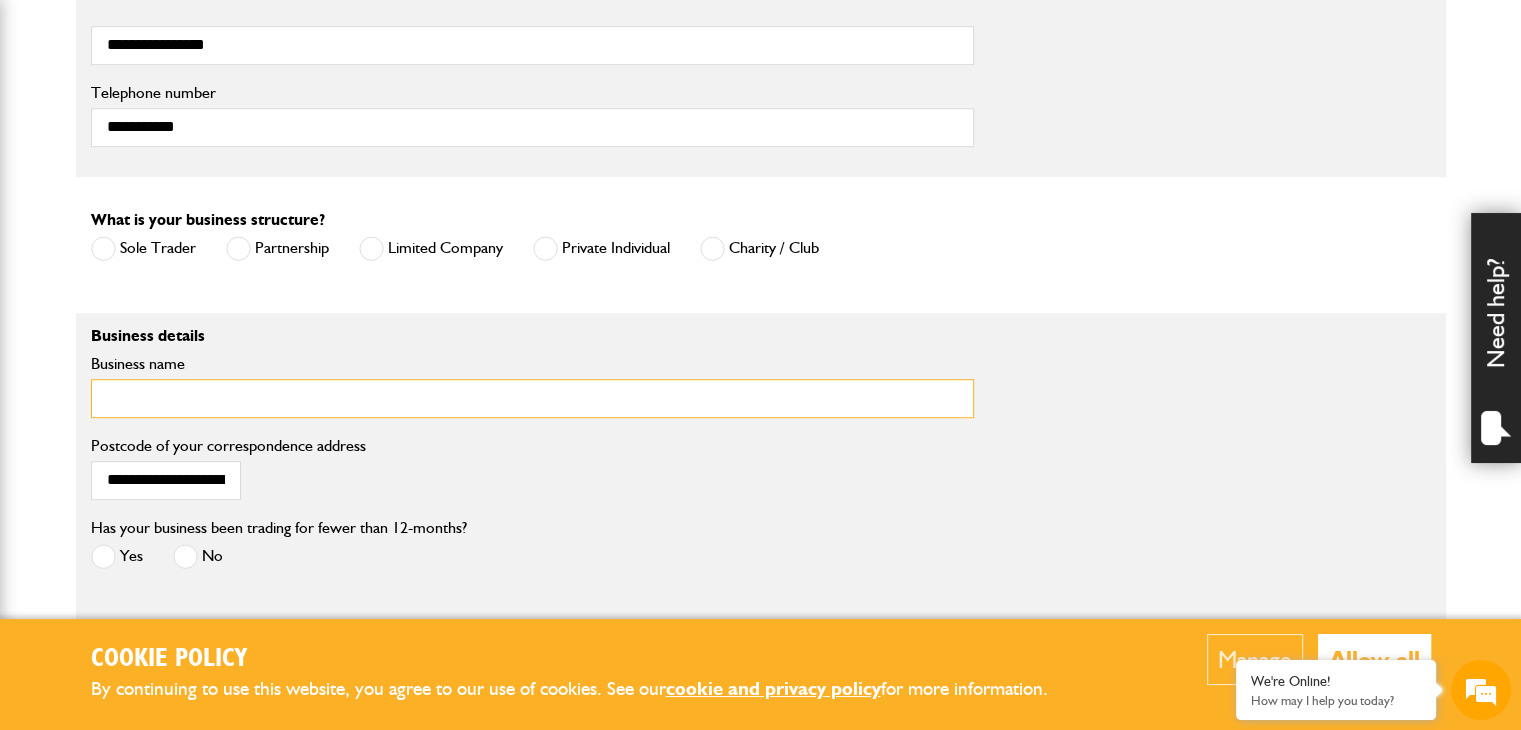 click on "Business name" at bounding box center (532, 398) 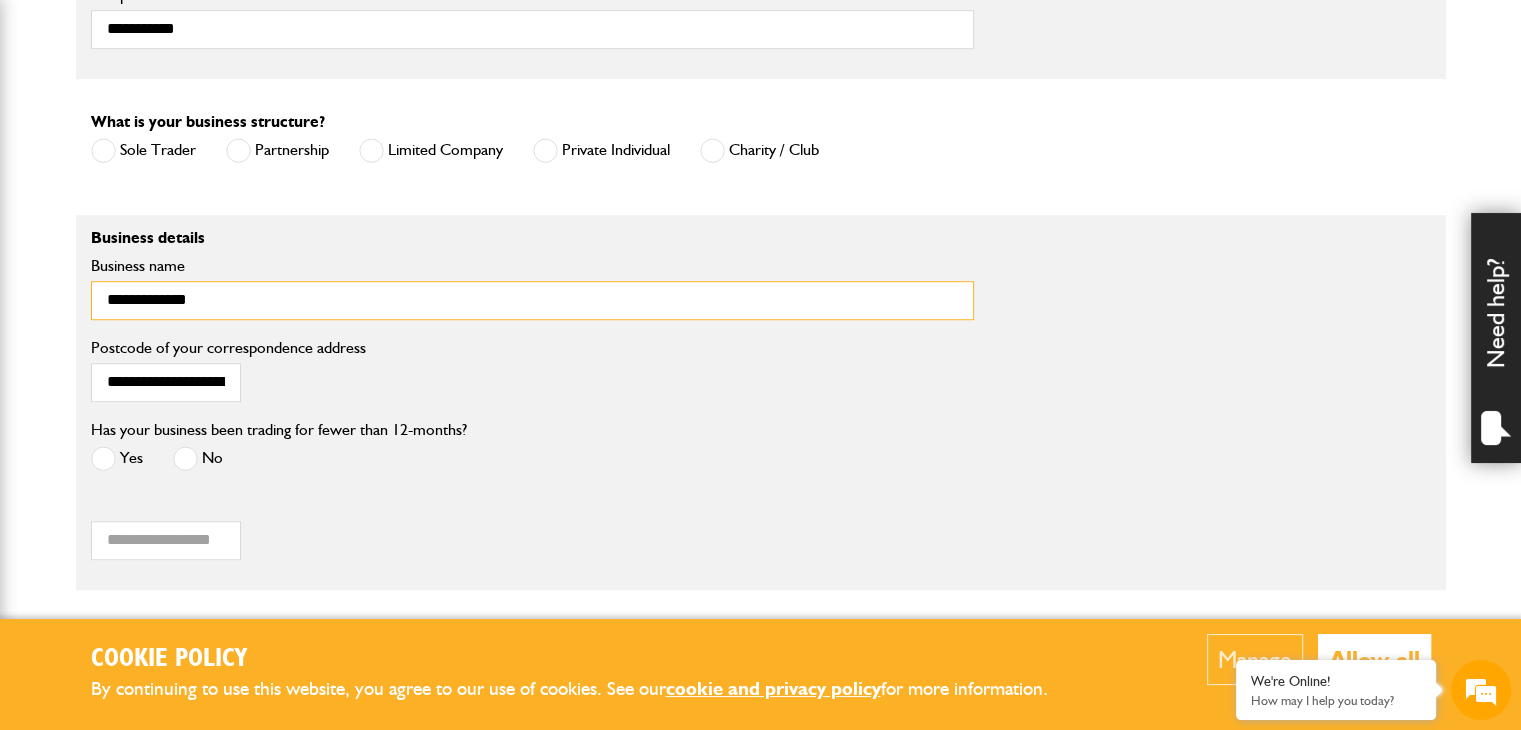 scroll, scrollTop: 1500, scrollLeft: 0, axis: vertical 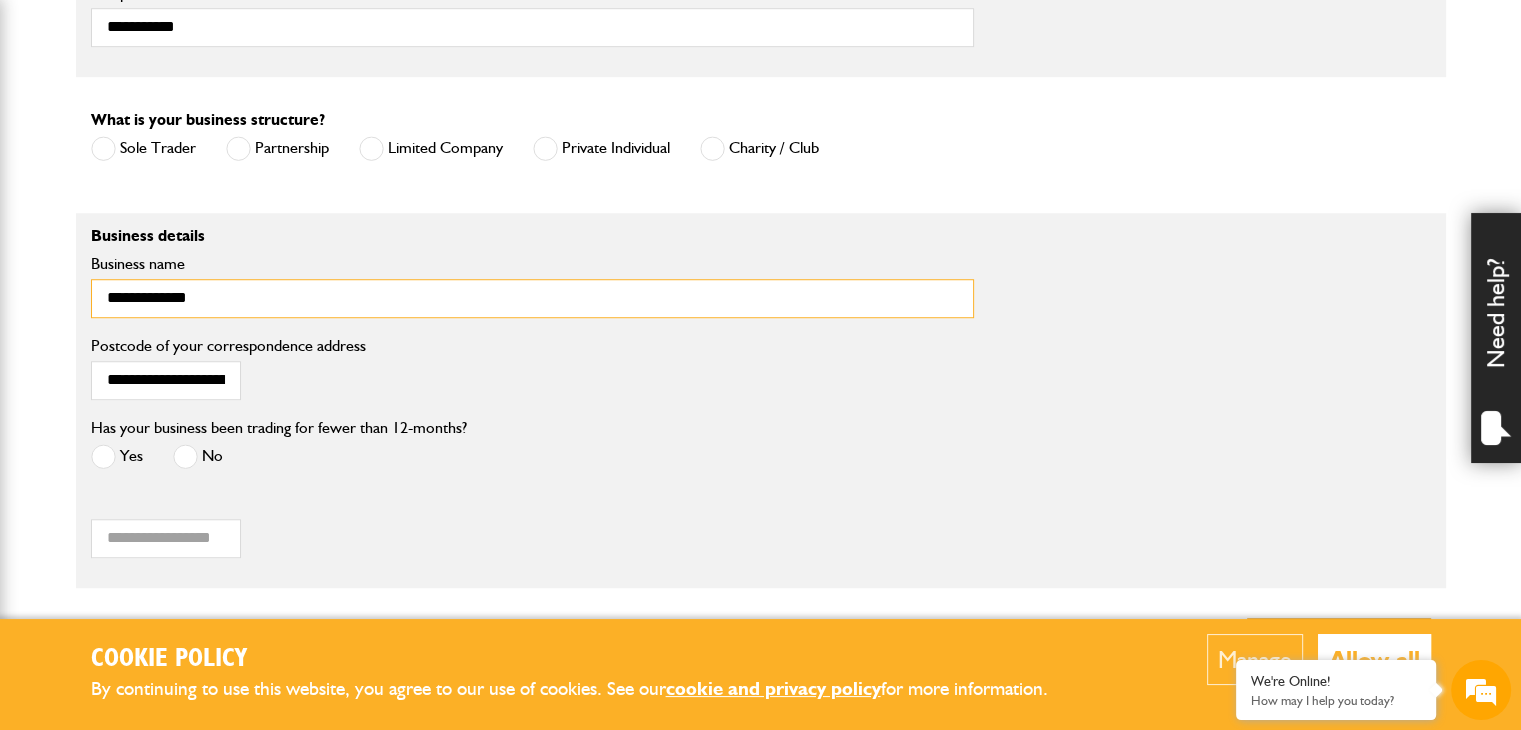 type on "**********" 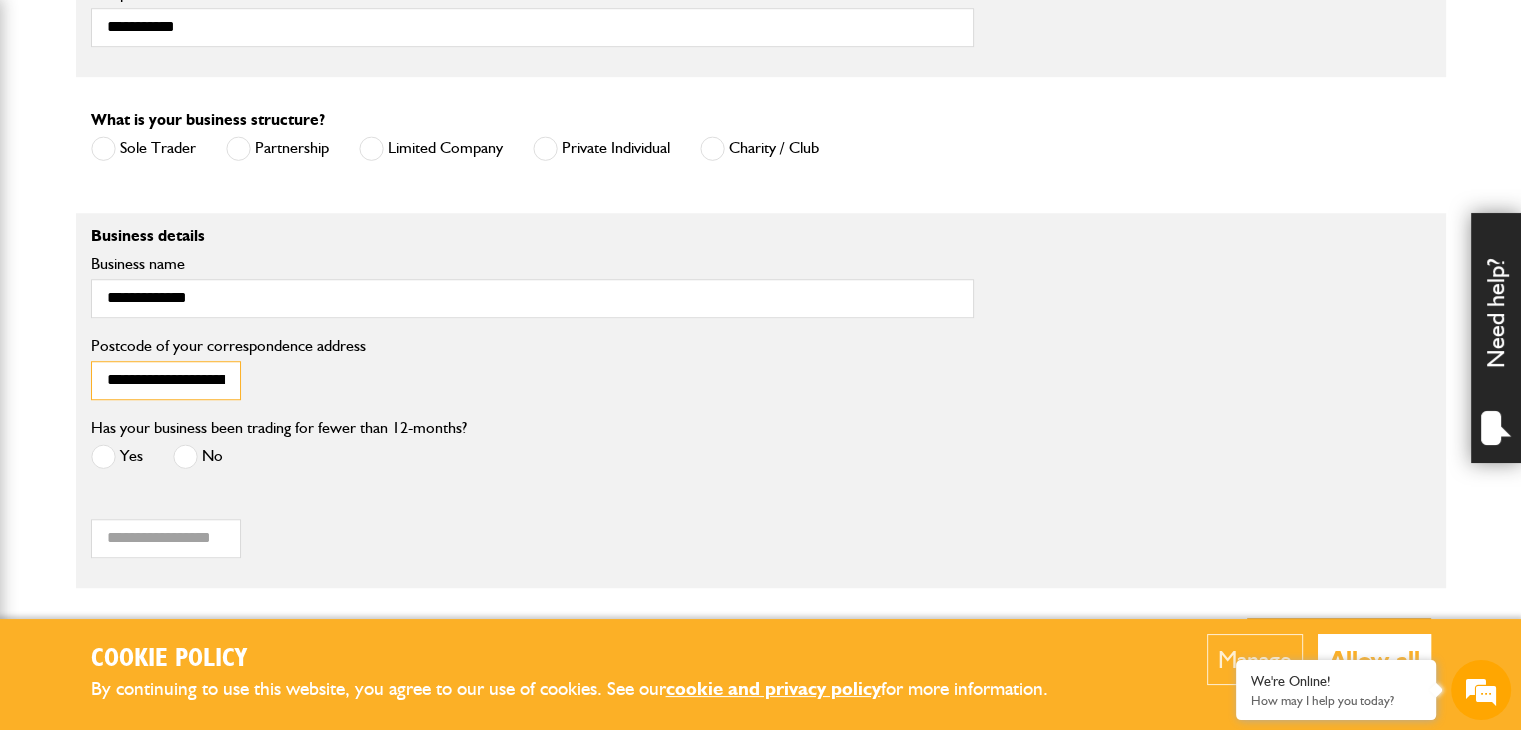click on "**********" at bounding box center [166, 380] 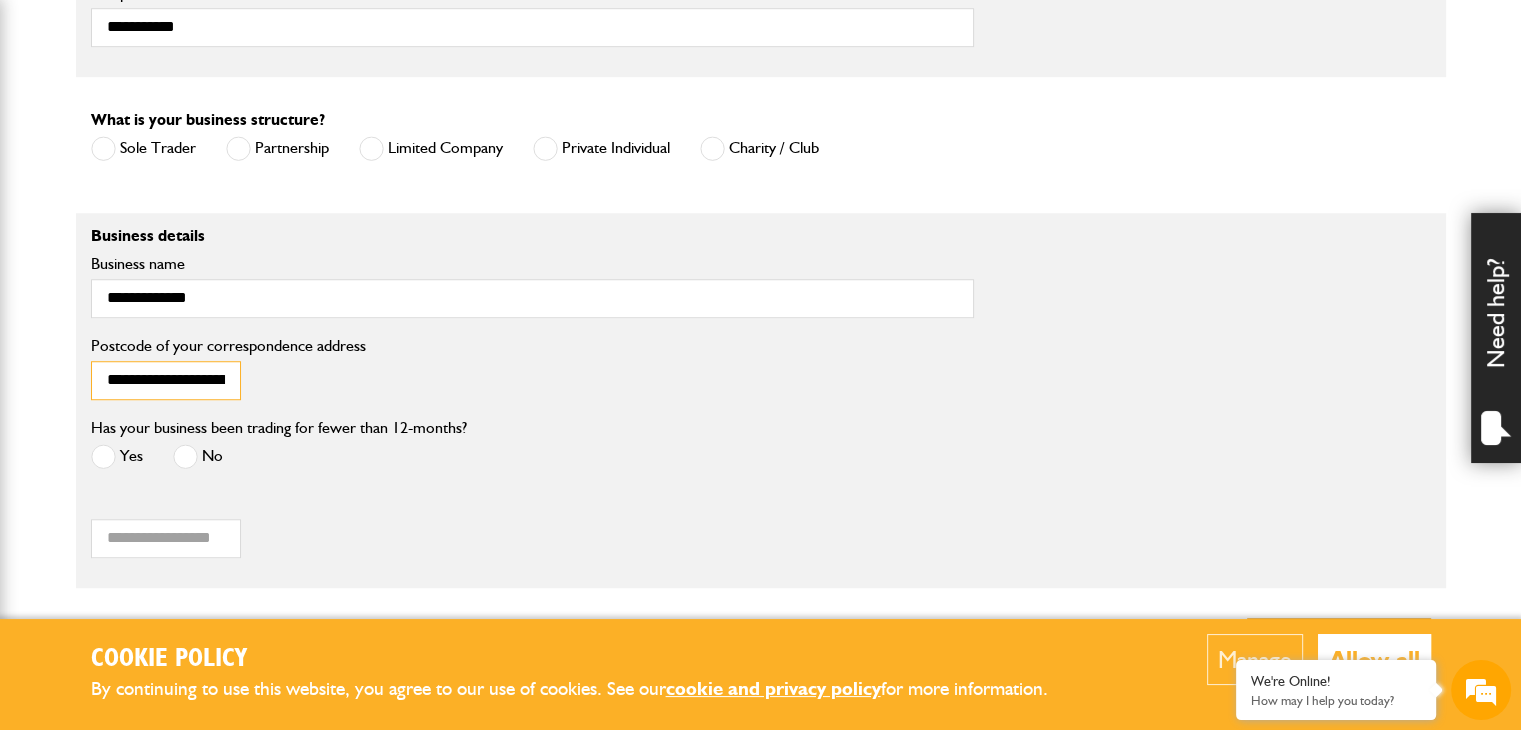 drag, startPoint x: 231, startPoint y: 379, endPoint x: 18, endPoint y: 377, distance: 213.00938 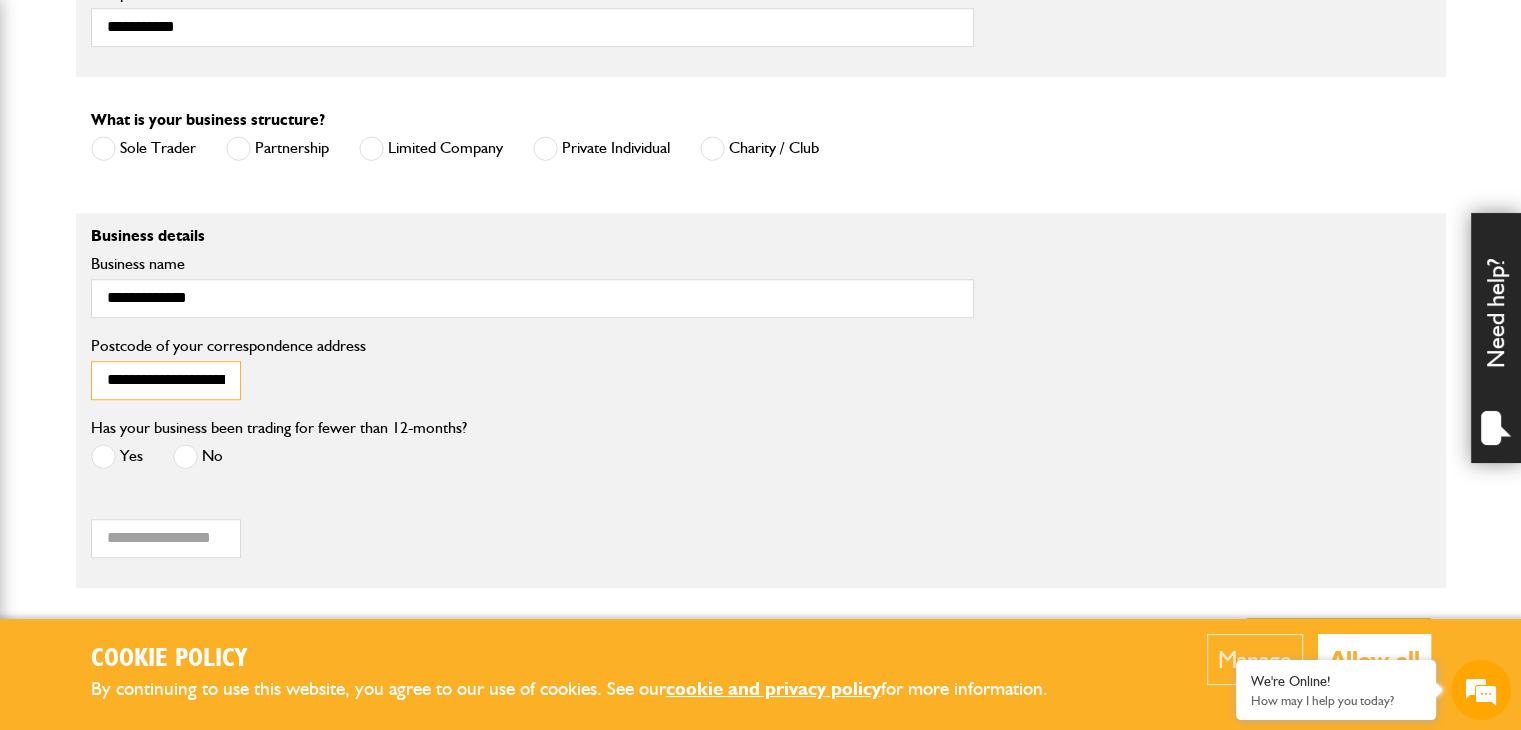 click on "Cookie Policy By continuing to use this website, you agree to our use of cookies. See our  cookie and privacy policy  for more information. Manage Allow all Cookie Options You can control which cookies we use with the form below. Please see our  cookie policy  for more information. Allow all Essential These cookies are needed for essential functions. They can't be switched off and they don't store any of your information. Analytics These cookies gather anonymous usage information and they don't store any of your information. Switching off these cookies will mean we can't gather information to improve your experience of using our site. Functional These cookies enable basic functionality. Switching off these cookies will mean that areas of our website can't work properly. Advertising These cookies help us to learn what you're interested in so we can show you relevant adverts. Switching off these cookies will mean we can't show you any personalised adverts. Personalisation Save preferences" at bounding box center [760, -110] 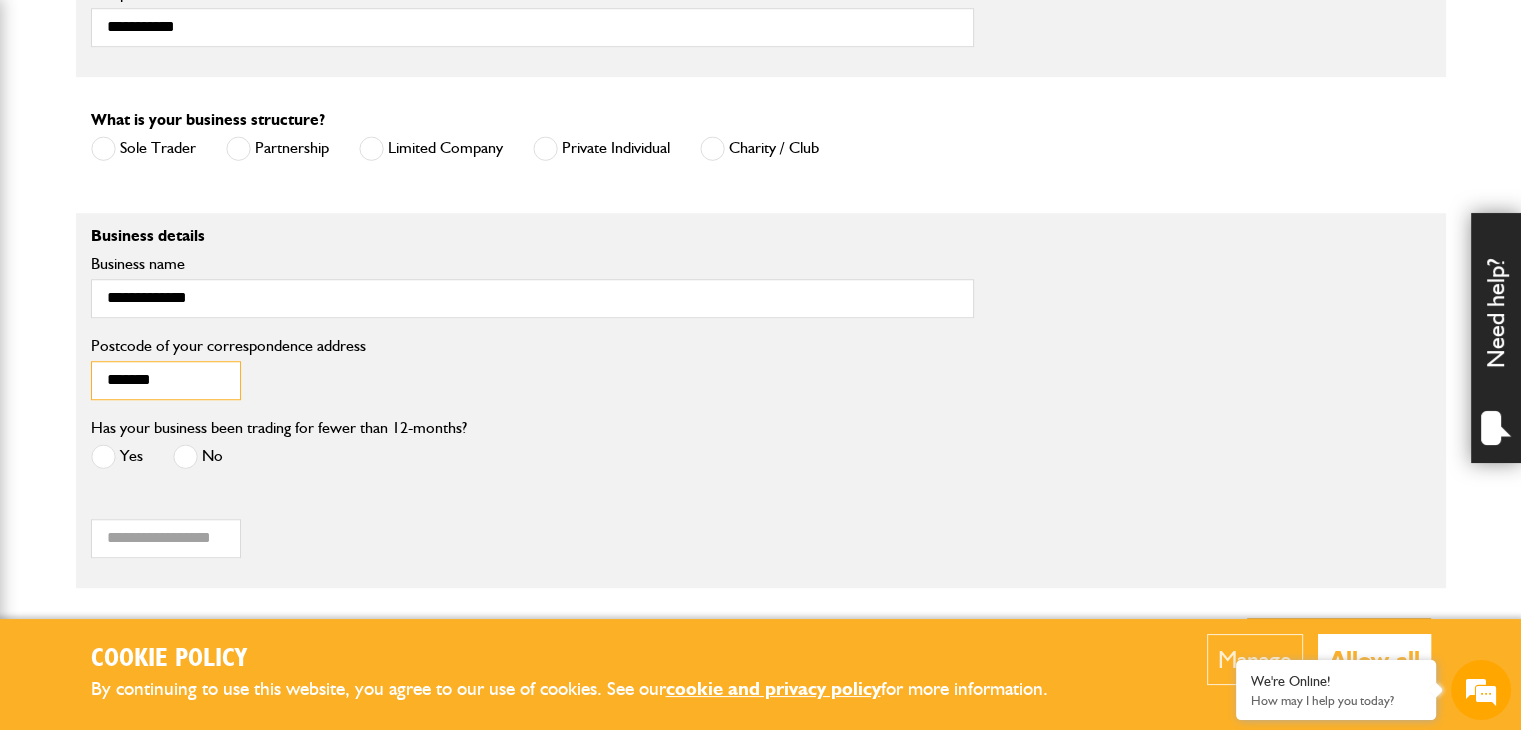 type on "*******" 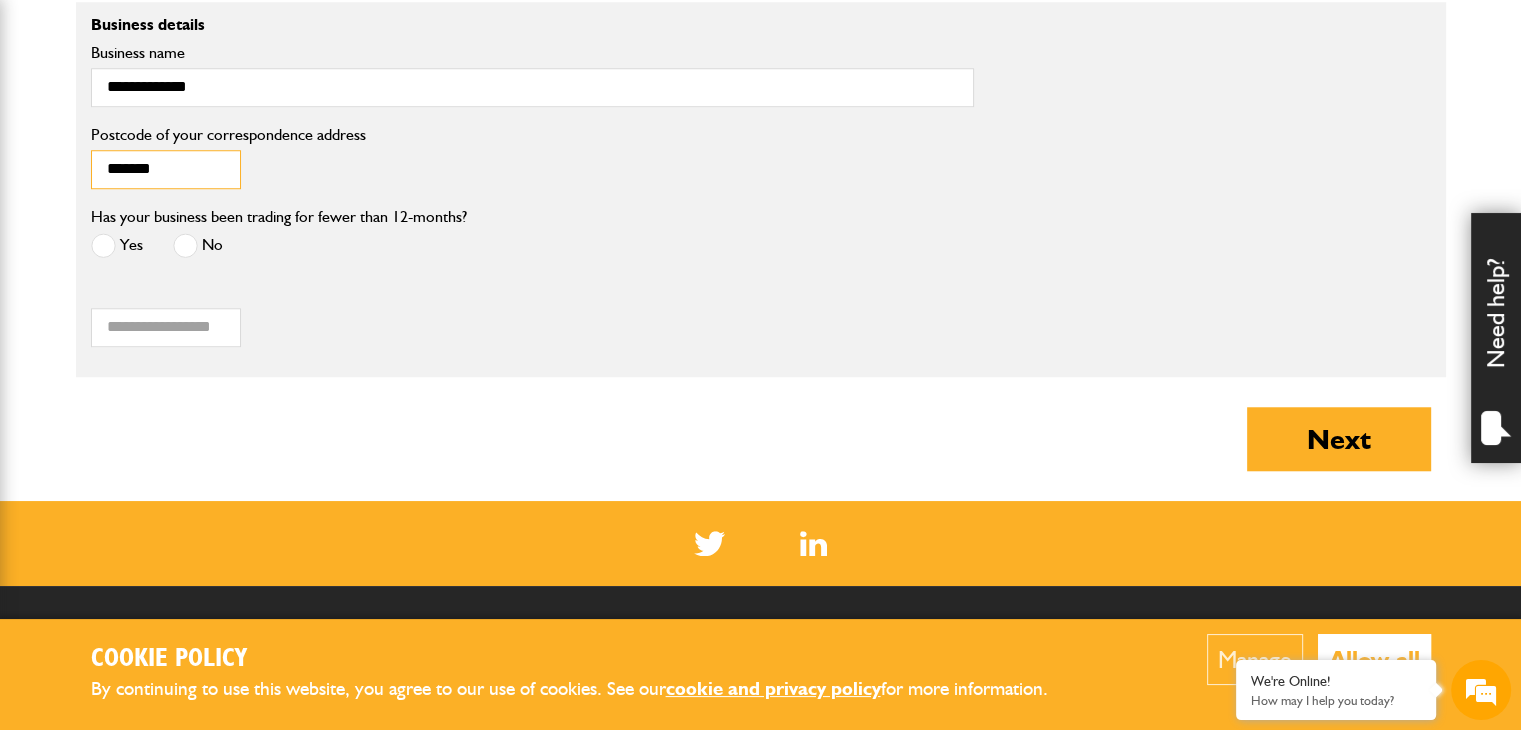 scroll, scrollTop: 1800, scrollLeft: 0, axis: vertical 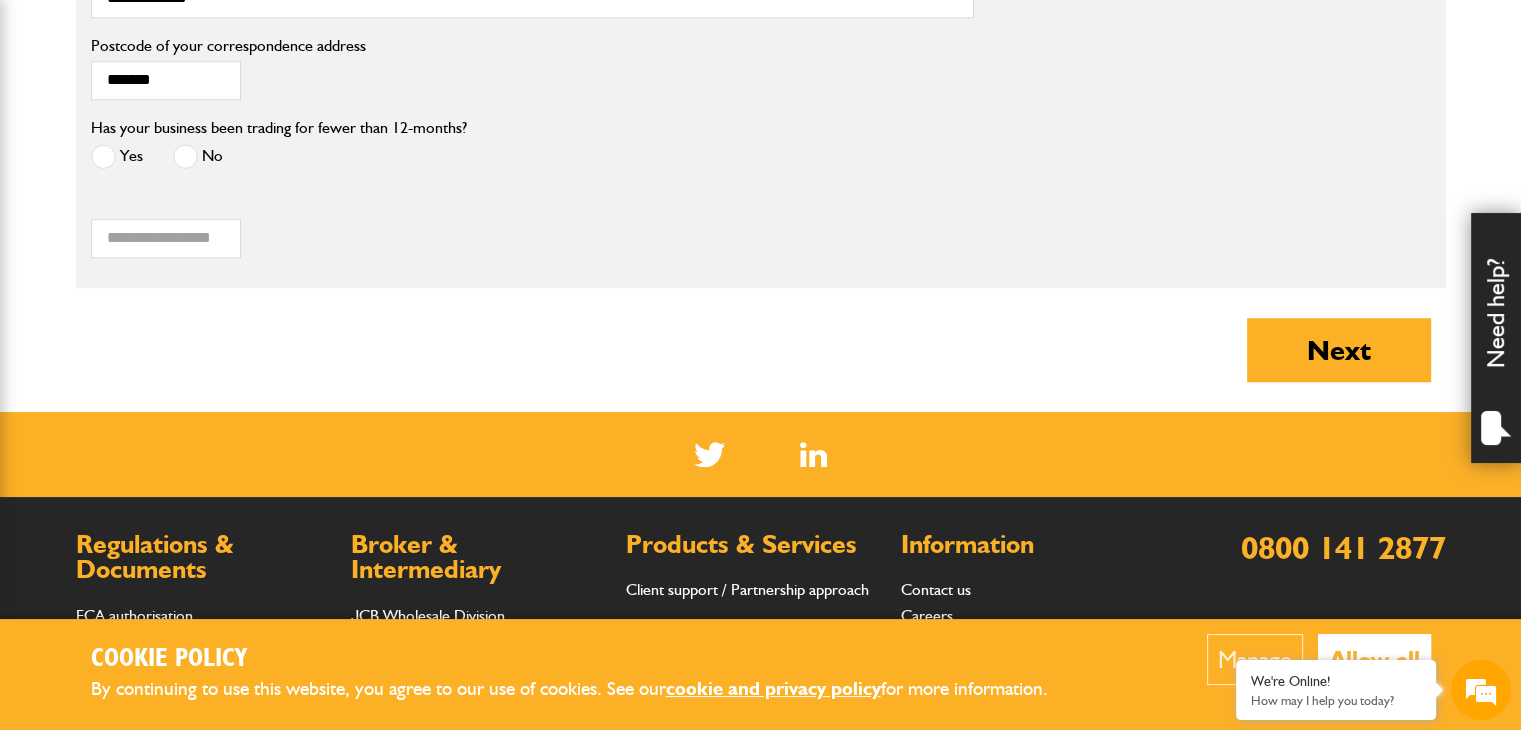 click at bounding box center (185, 156) 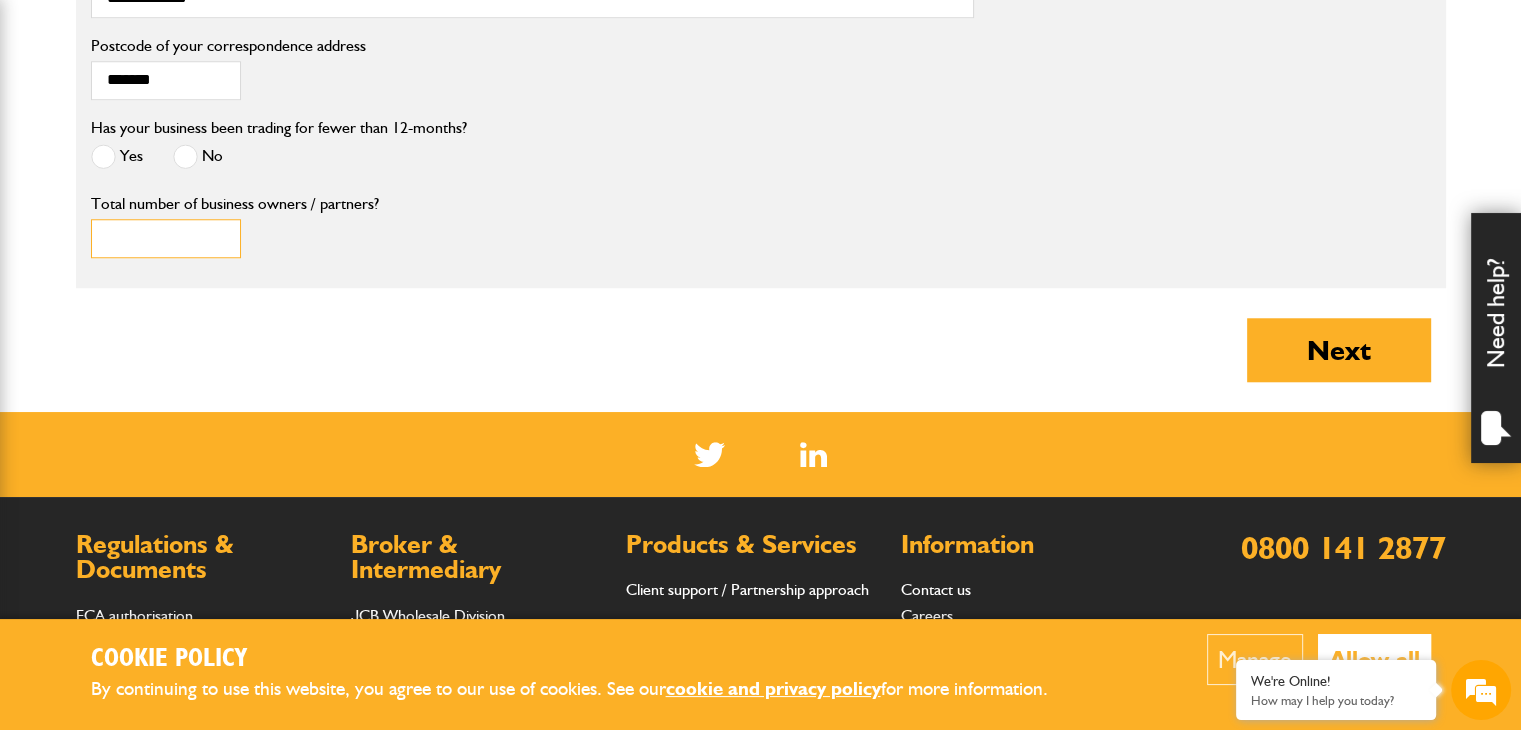 click on "*" at bounding box center (166, 238) 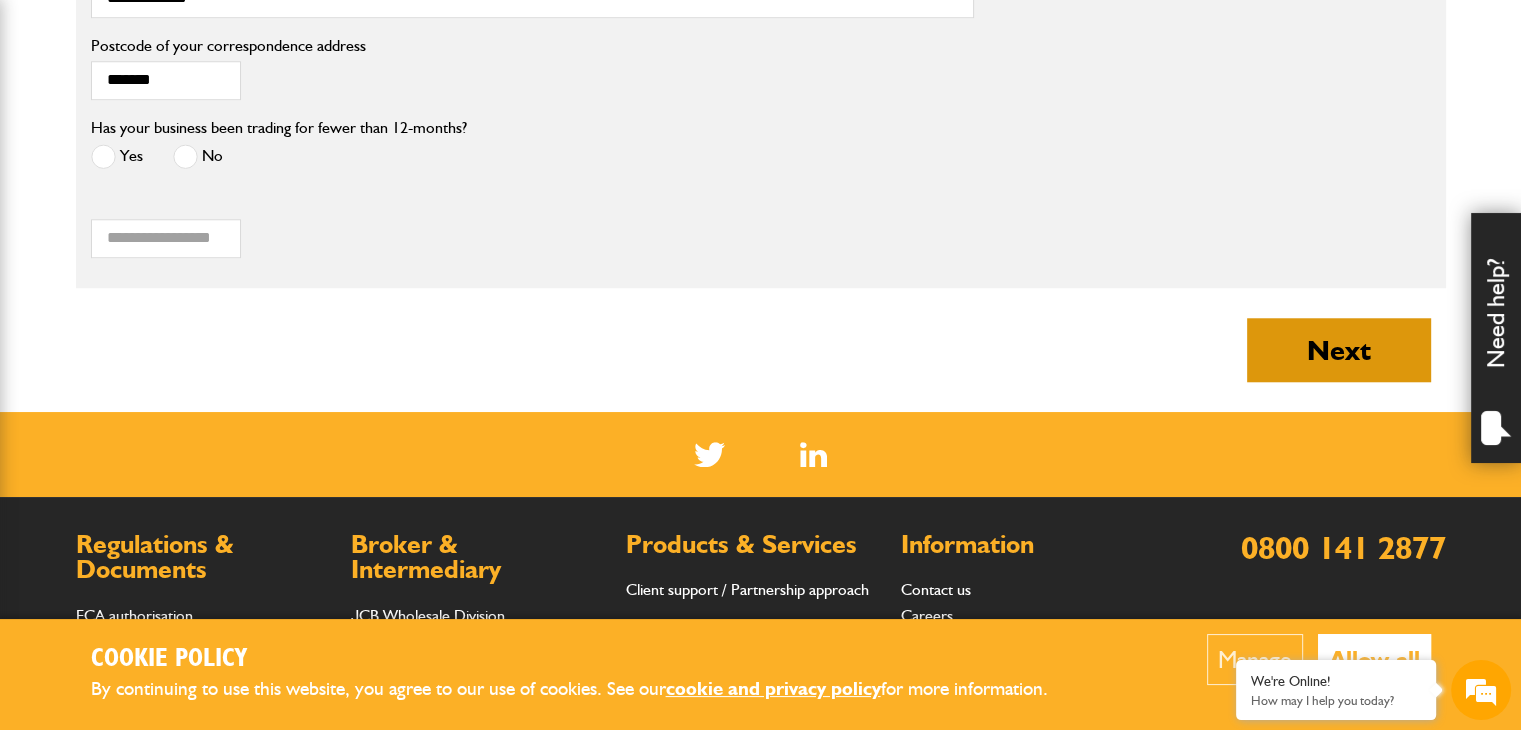 click on "Next" at bounding box center (1339, 350) 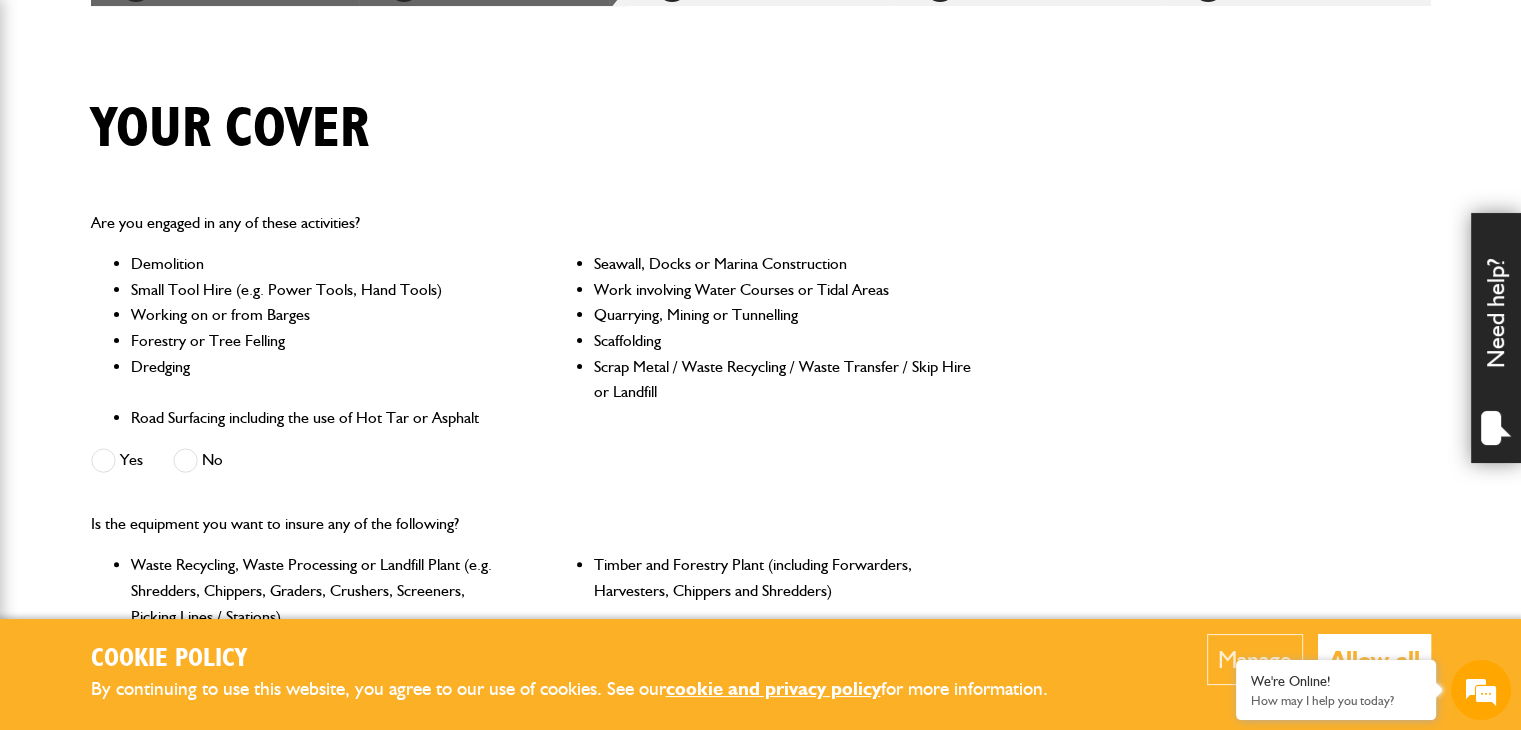 scroll, scrollTop: 500, scrollLeft: 0, axis: vertical 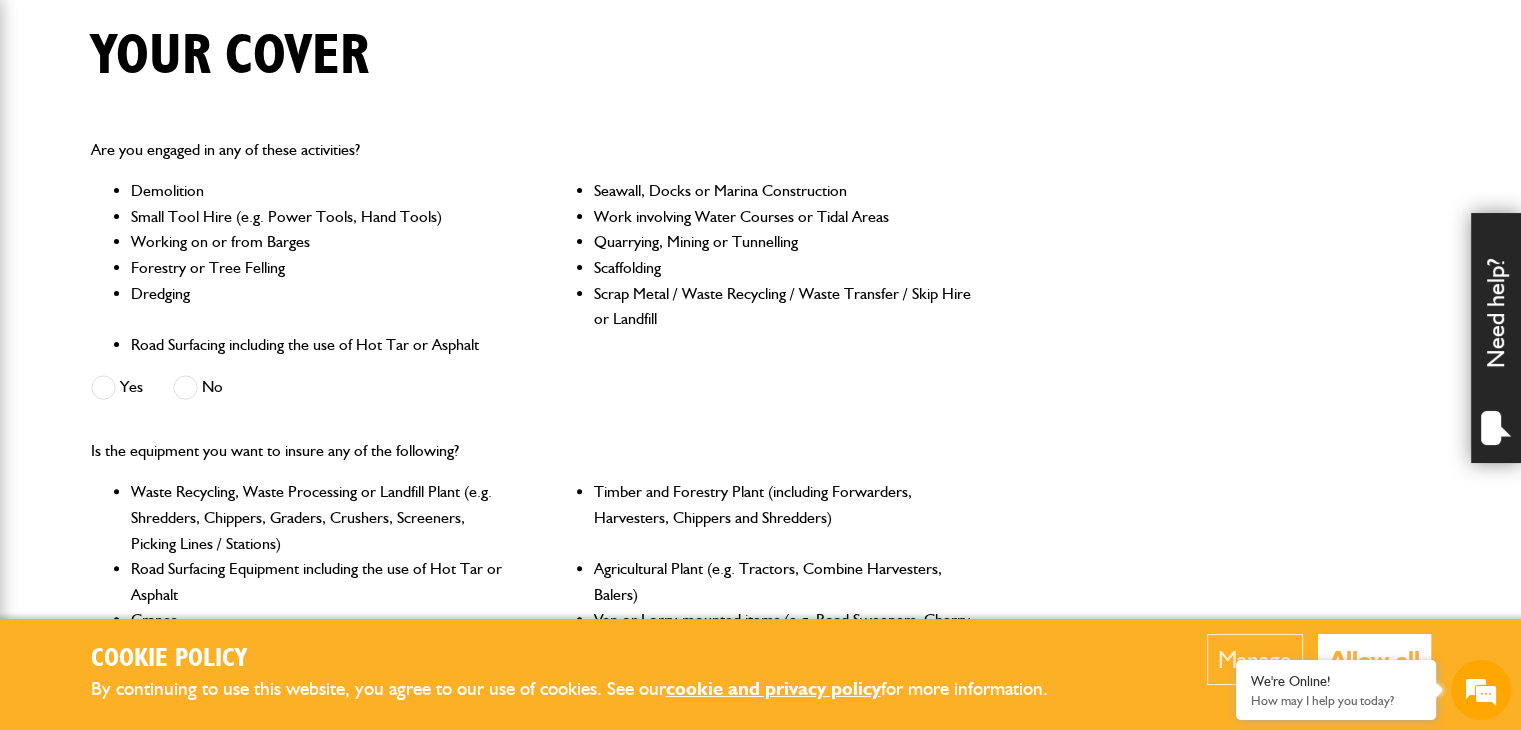 click at bounding box center (185, 387) 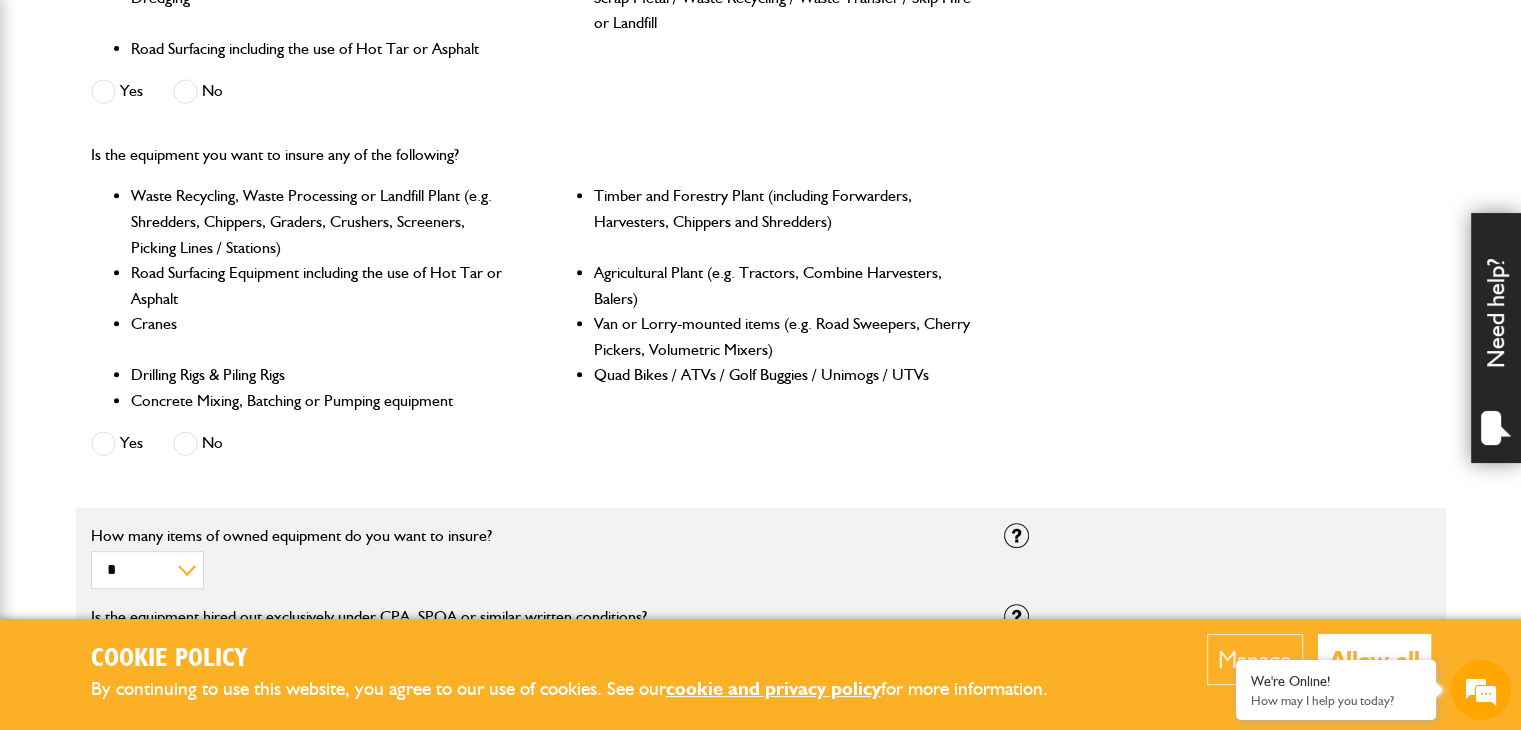 scroll, scrollTop: 800, scrollLeft: 0, axis: vertical 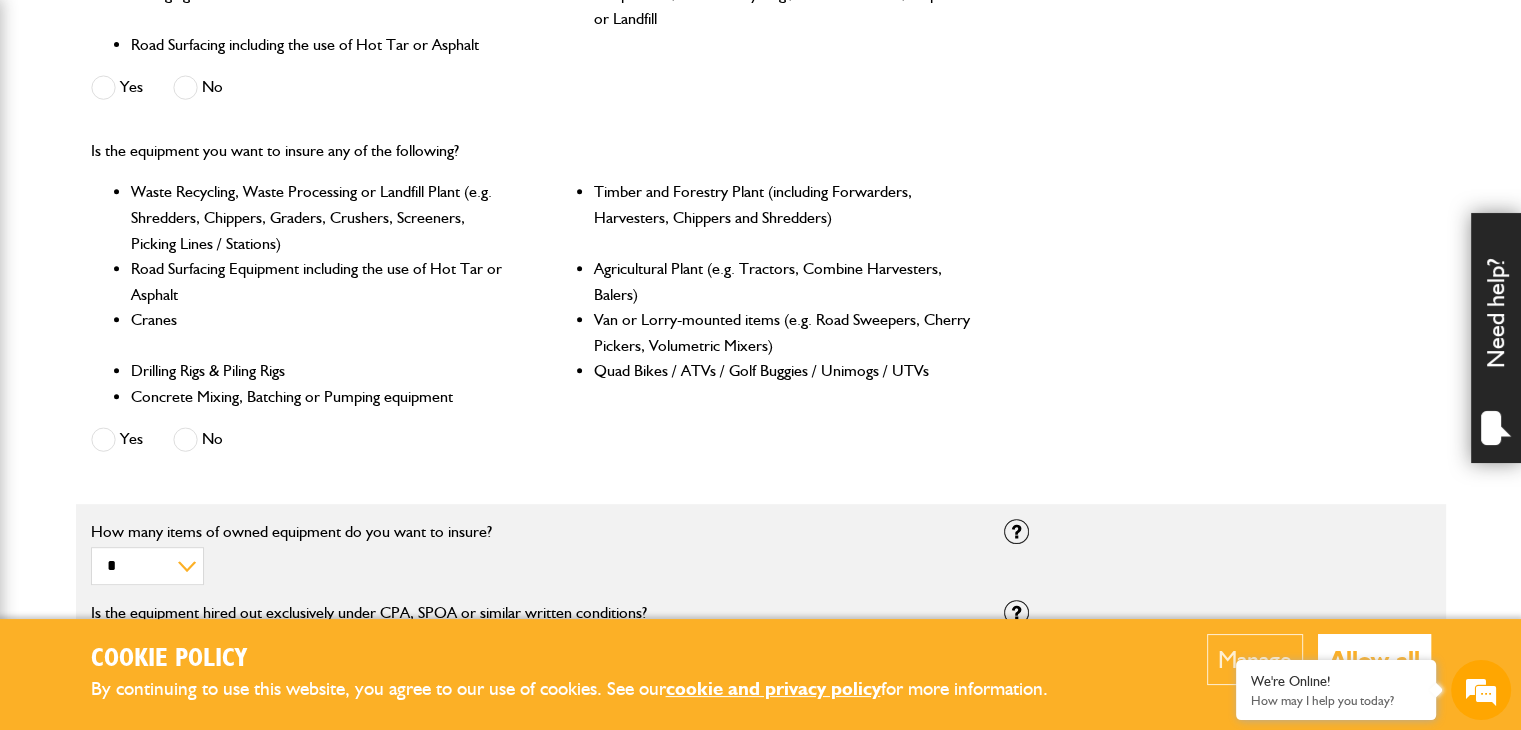 click at bounding box center (185, 439) 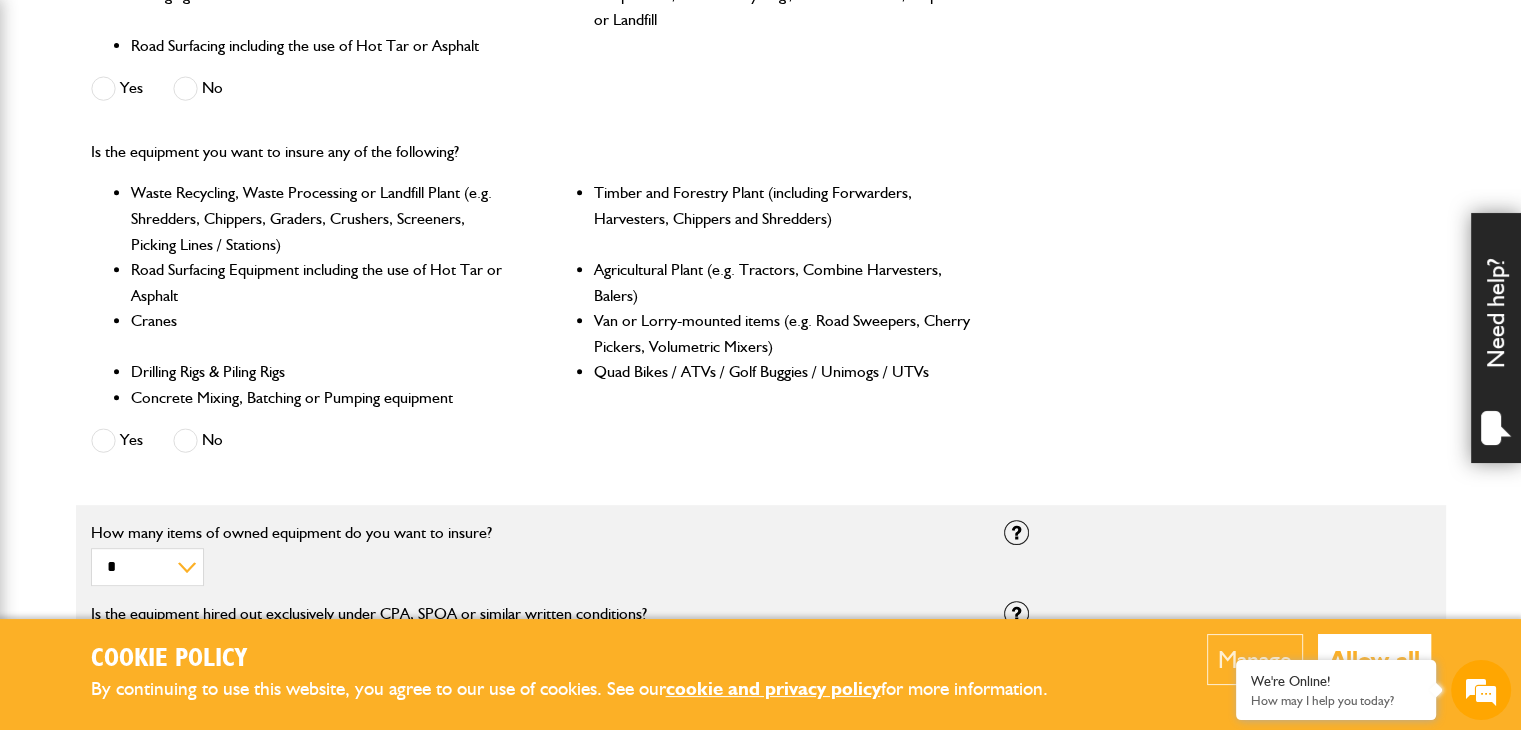 scroll, scrollTop: 800, scrollLeft: 0, axis: vertical 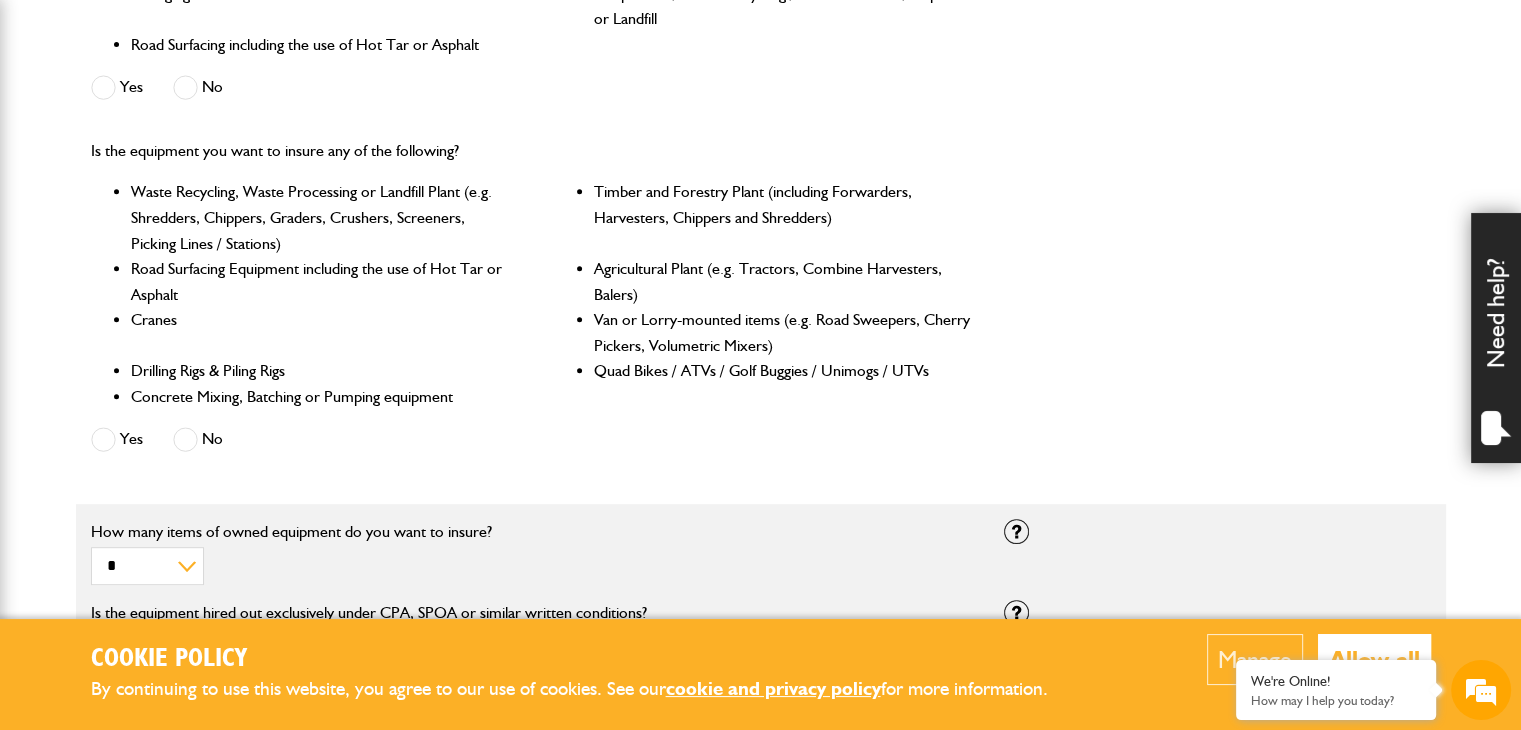 click at bounding box center [103, 439] 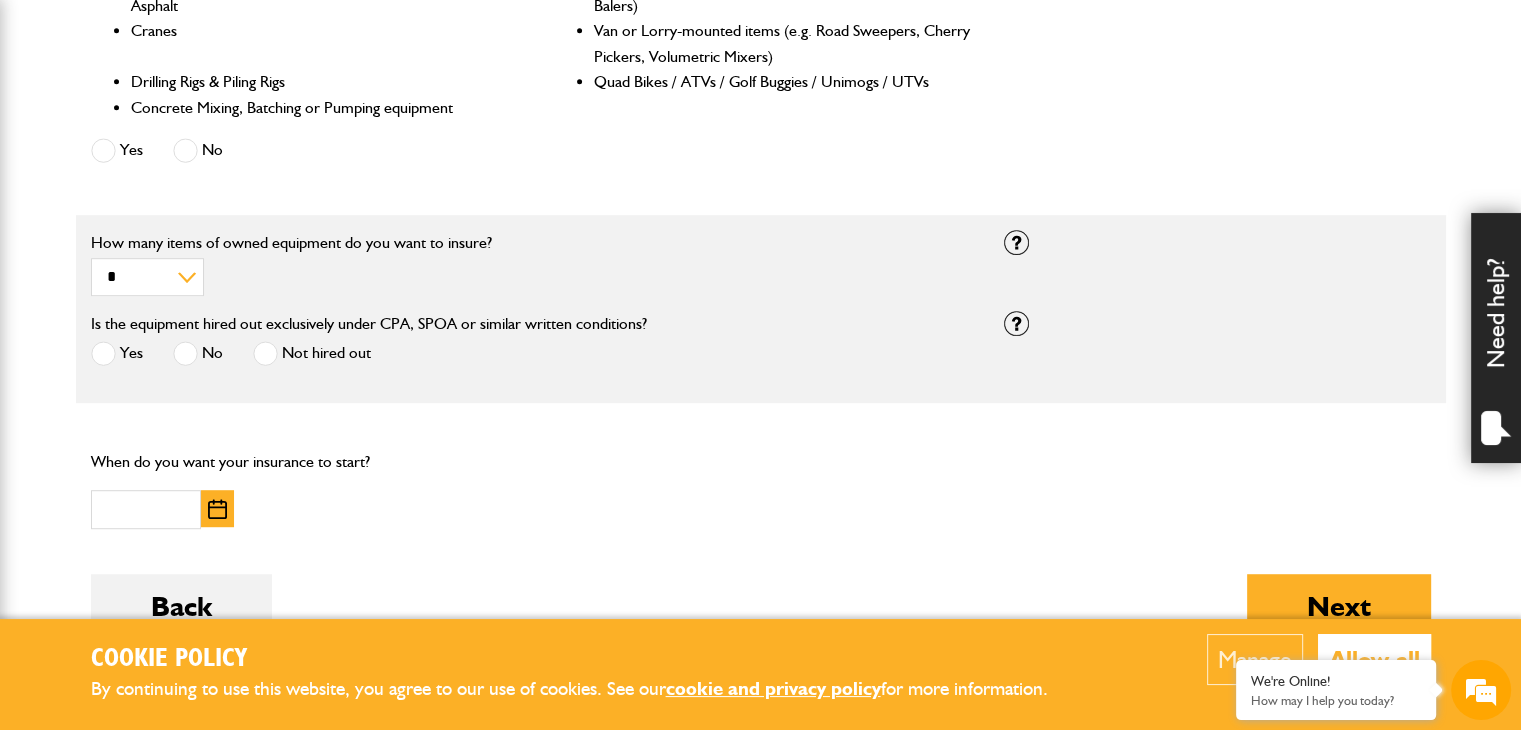 scroll, scrollTop: 1100, scrollLeft: 0, axis: vertical 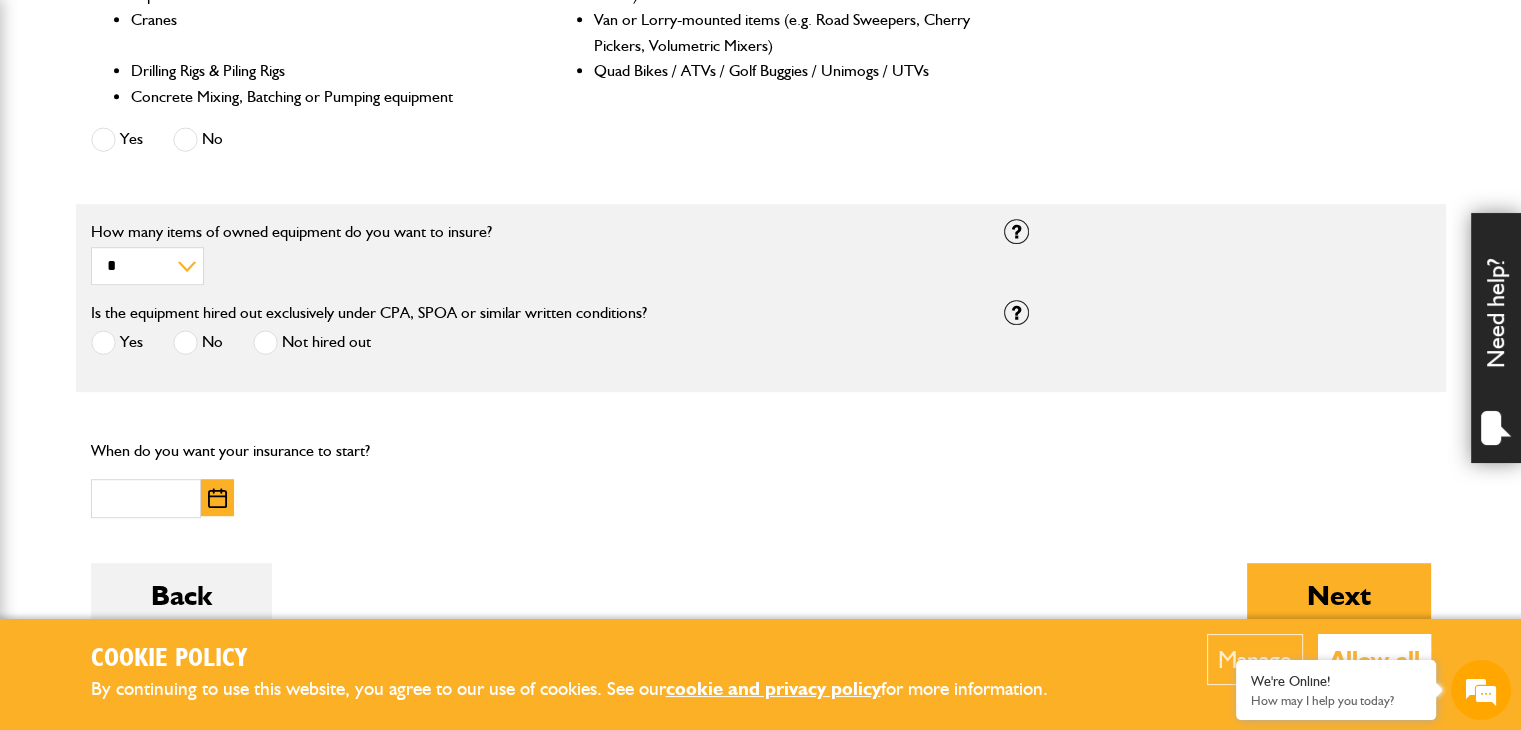 click at bounding box center [265, 342] 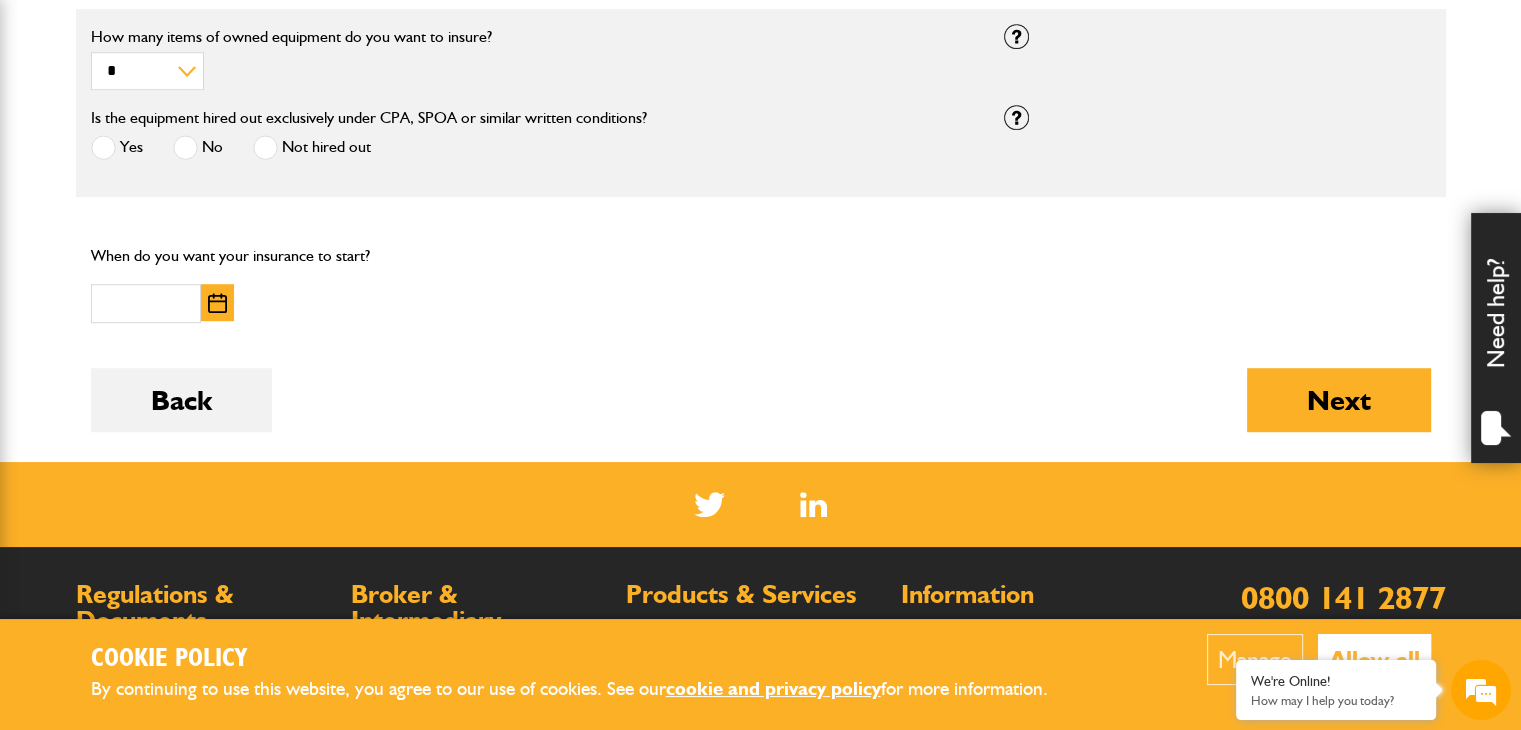 scroll, scrollTop: 1300, scrollLeft: 0, axis: vertical 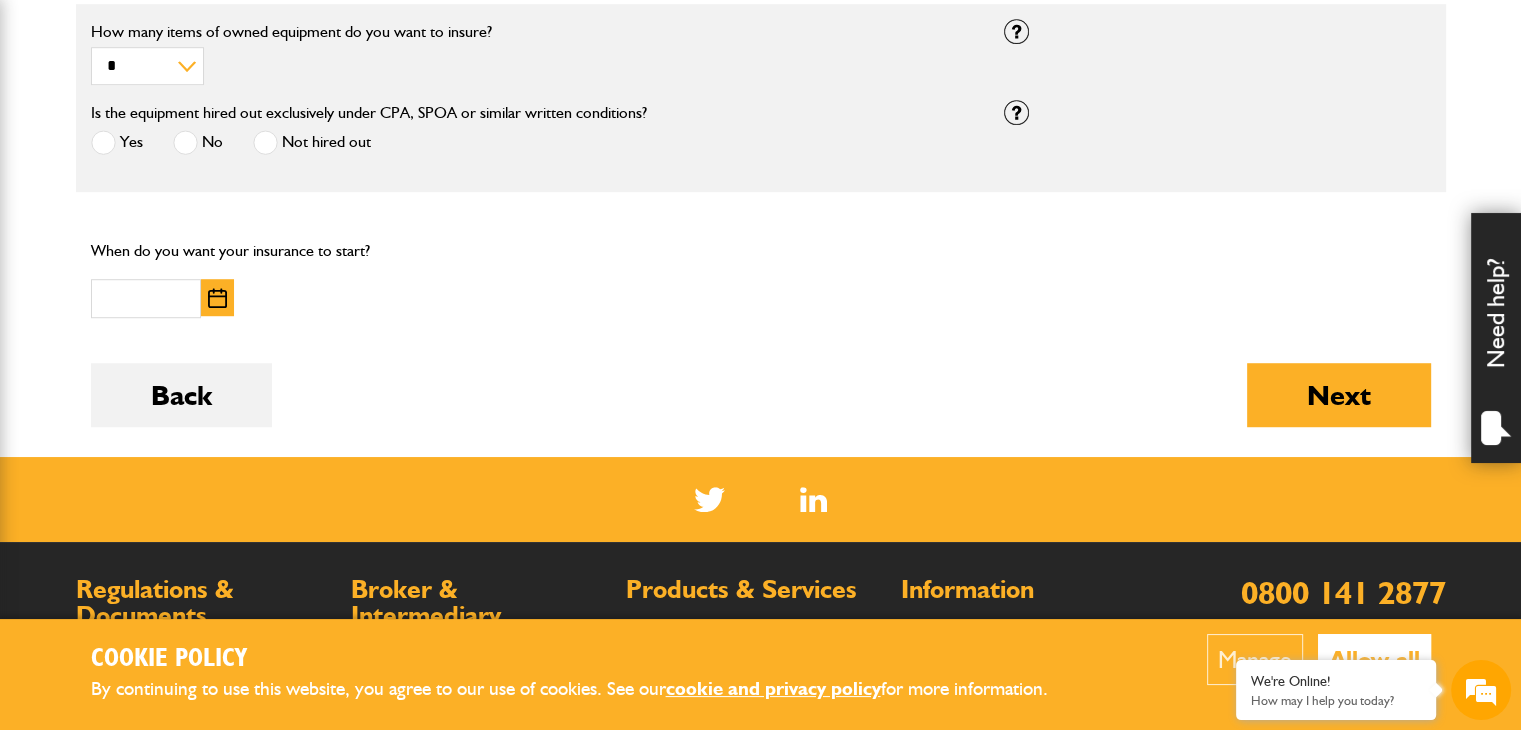 click at bounding box center [217, 298] 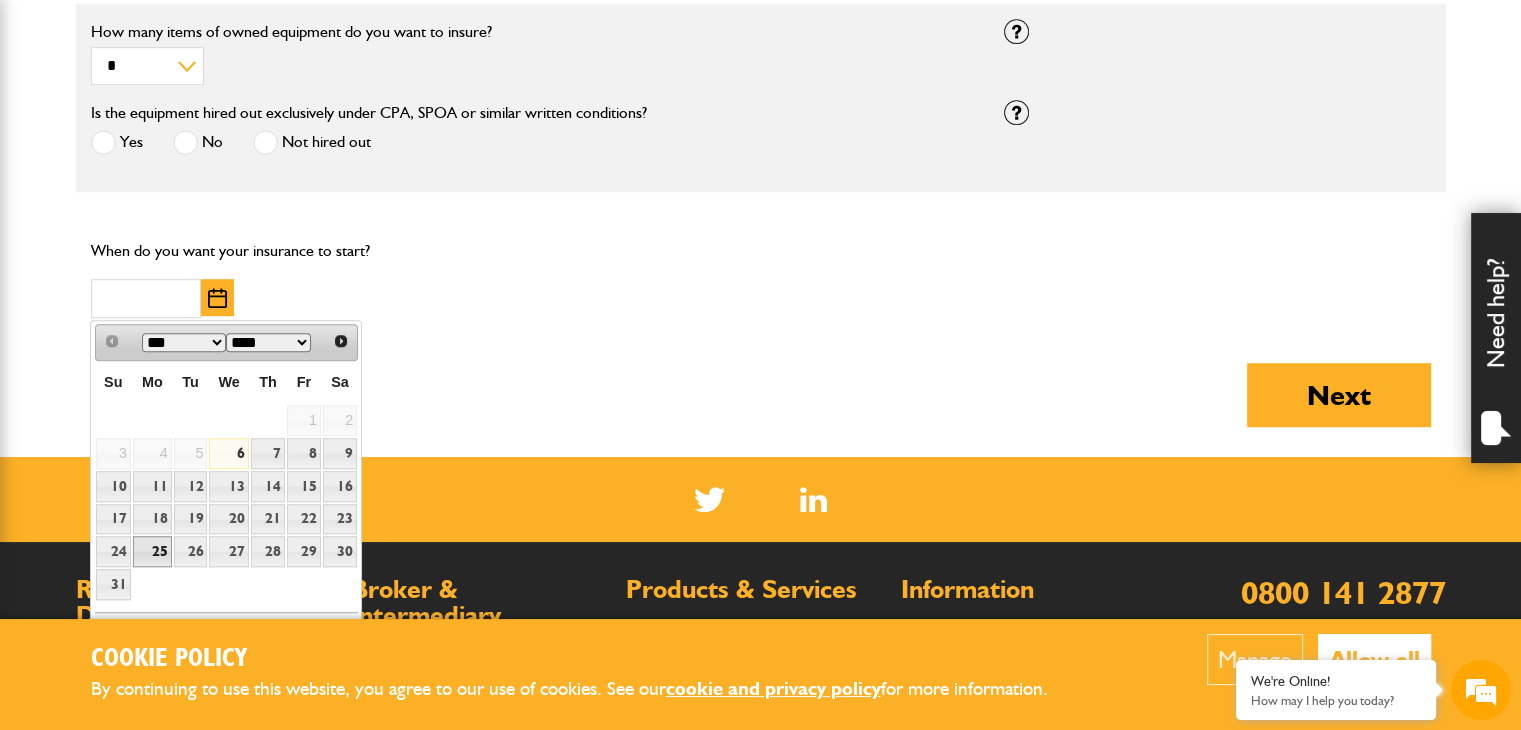 click on "25" at bounding box center (152, 551) 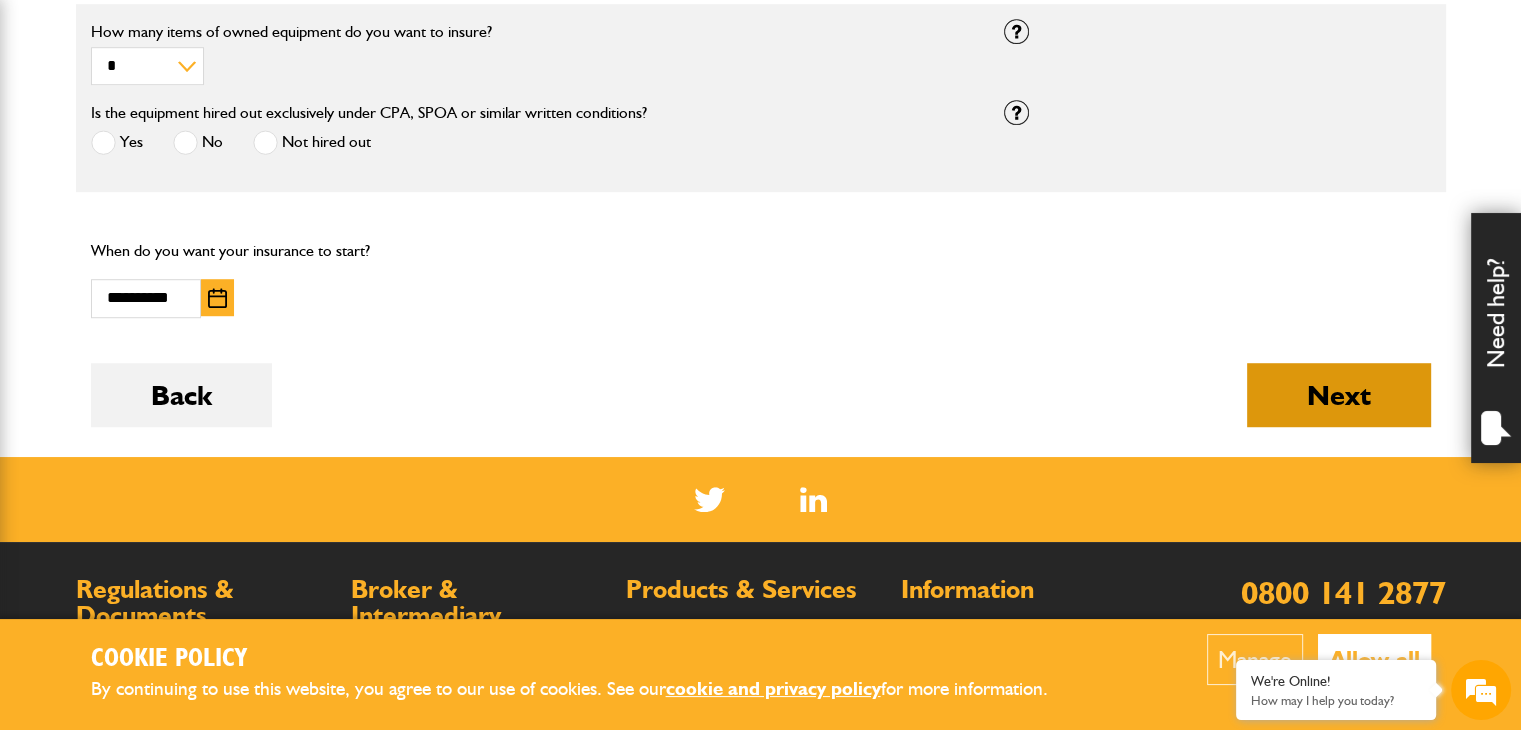 click on "Next" at bounding box center [1339, 395] 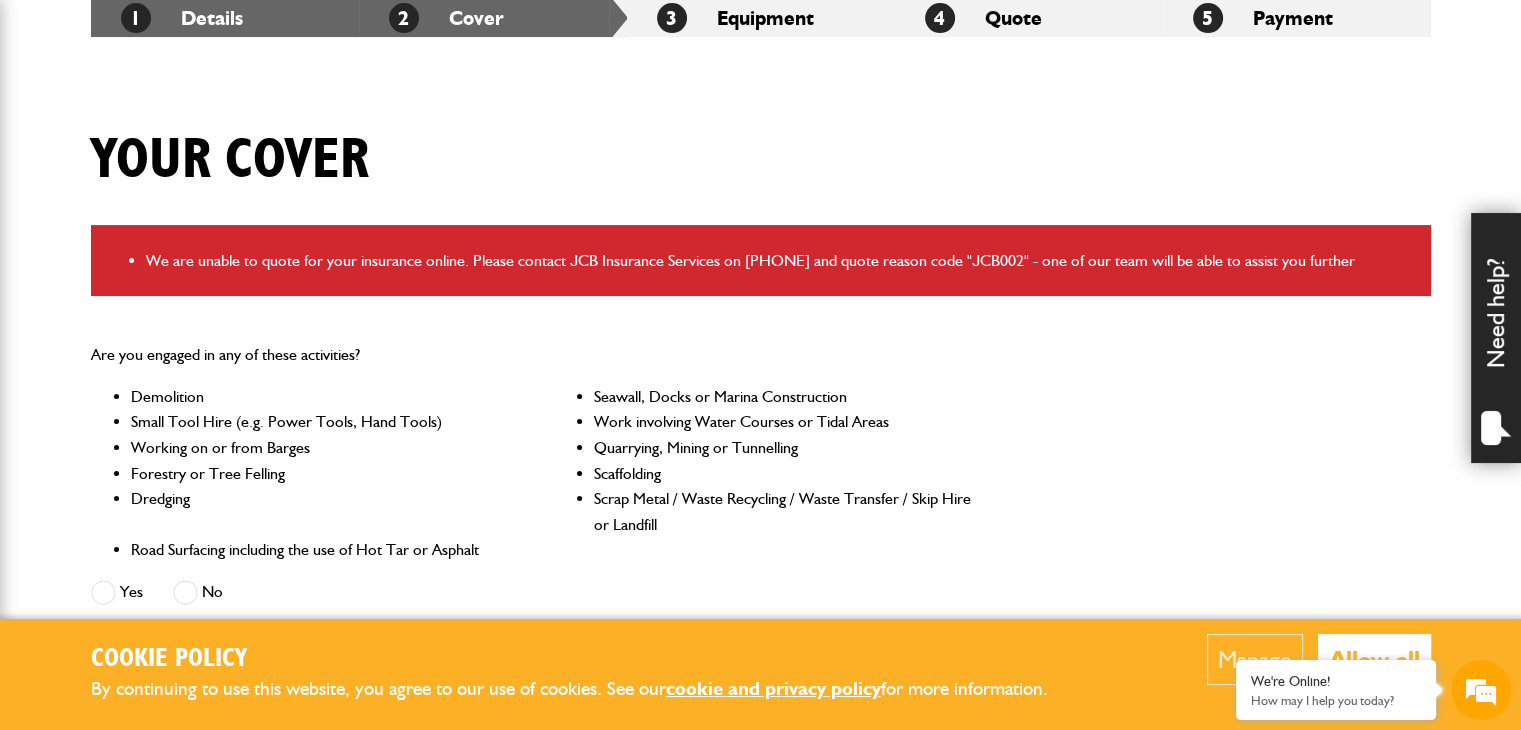 scroll, scrollTop: 400, scrollLeft: 0, axis: vertical 